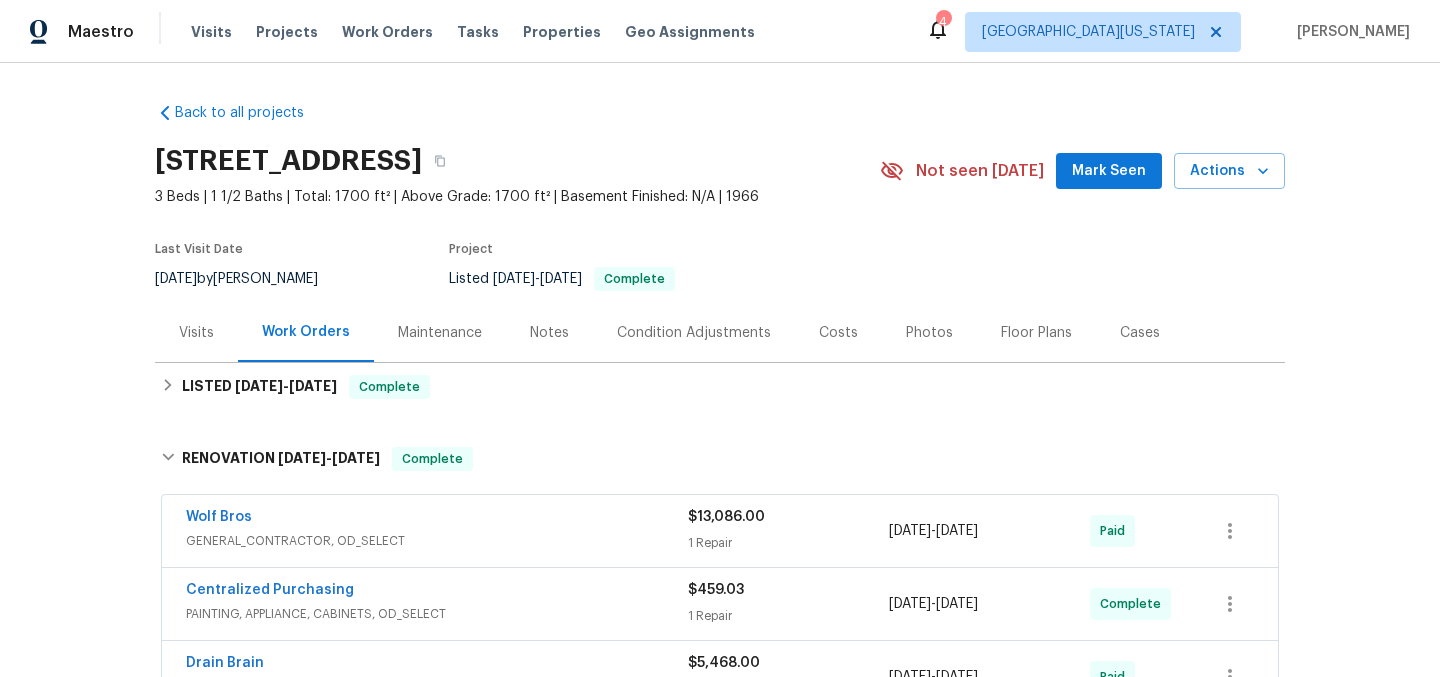 scroll, scrollTop: 0, scrollLeft: 0, axis: both 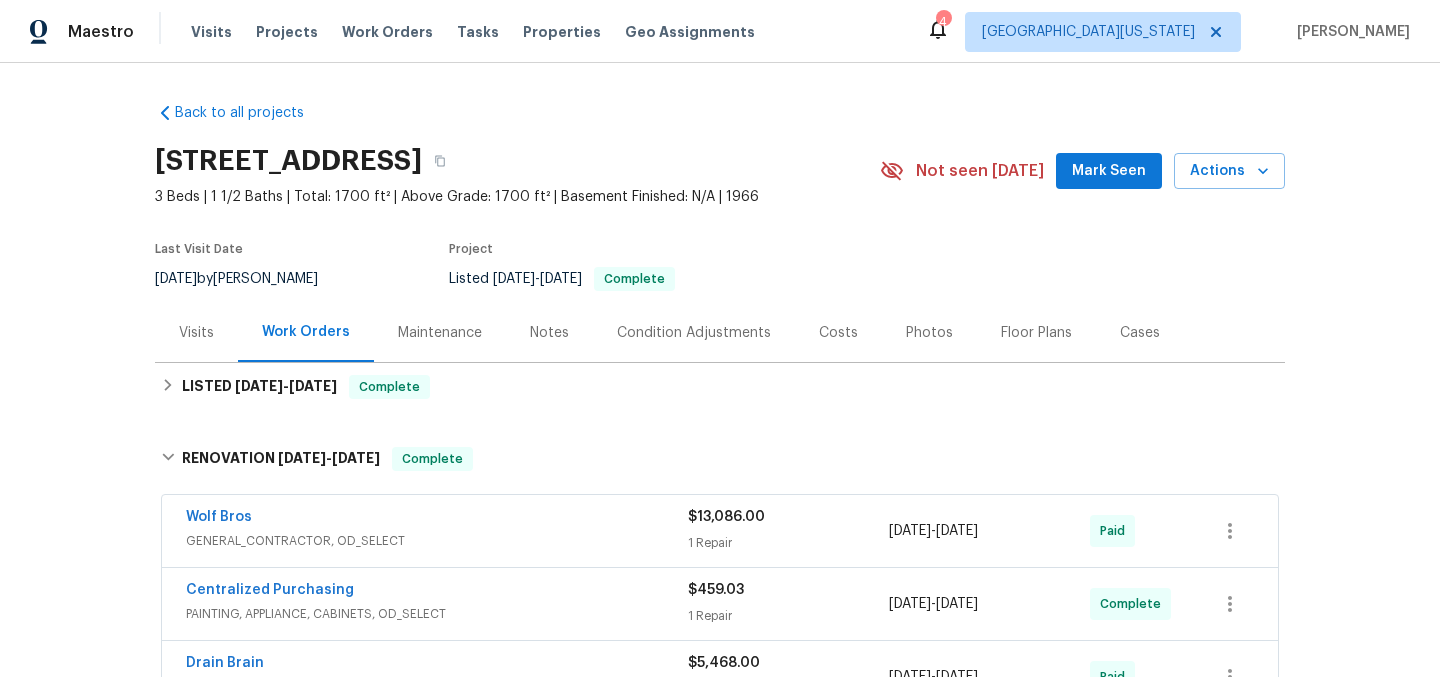 click on "Back to all projects [STREET_ADDRESS] 3 Beds | 1 1/2 Baths | Total: 1700 ft² | Above Grade: 1700 ft² | Basement Finished: N/A | 1966 Not seen [DATE] Mark Seen Actions Last Visit Date [DATE]  by  [PERSON_NAME]   Project Listed   [DATE]  -  [DATE] Complete Visits Work Orders Maintenance Notes Condition Adjustments Costs Photos Floor Plans Cases LISTED   [DATE]  -  [DATE] Complete VRX Photography PHOTOGRAPHY $120.00 1 Repair [DATE]  -  [DATE] Paid RENOVATION   [DATE]  -  [DATE] Complete Wolf Bros GENERAL_CONTRACTOR, OD_SELECT $13,086.00 1 Repair [DATE]  -  [DATE] Paid Centralized Purchasing PAINTING, APPLIANCE, CABINETS, OD_SELECT $459.03 1 Repair [DATE]  -  [DATE] Complete Drain Brain SEPTIC, SEWER_INSPECTIONS_AND_REPAIRS $5,468.00 1 Repair [DATE]  -  [DATE] Paid Wolf Bros GENERAL_CONTRACTOR, OD_SELECT $2,070.00 1 Repair [DATE]  -  [DATE] Paid Groundworks [US_STATE], LLC FOUNDATION $25,130.43 2 Repairs [DATE]  -  [DATE] Paid TCorp $400.00 1 Repair" at bounding box center (720, 642) 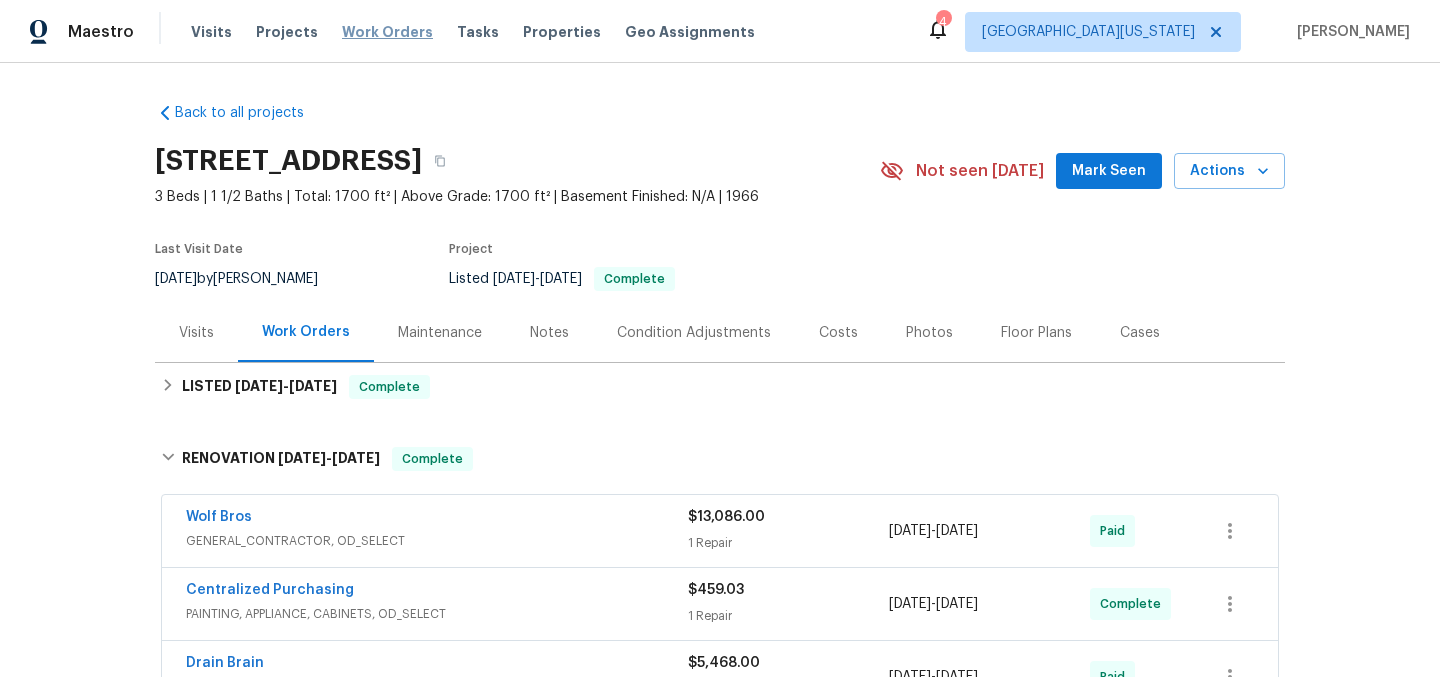 click on "Work Orders" at bounding box center [387, 32] 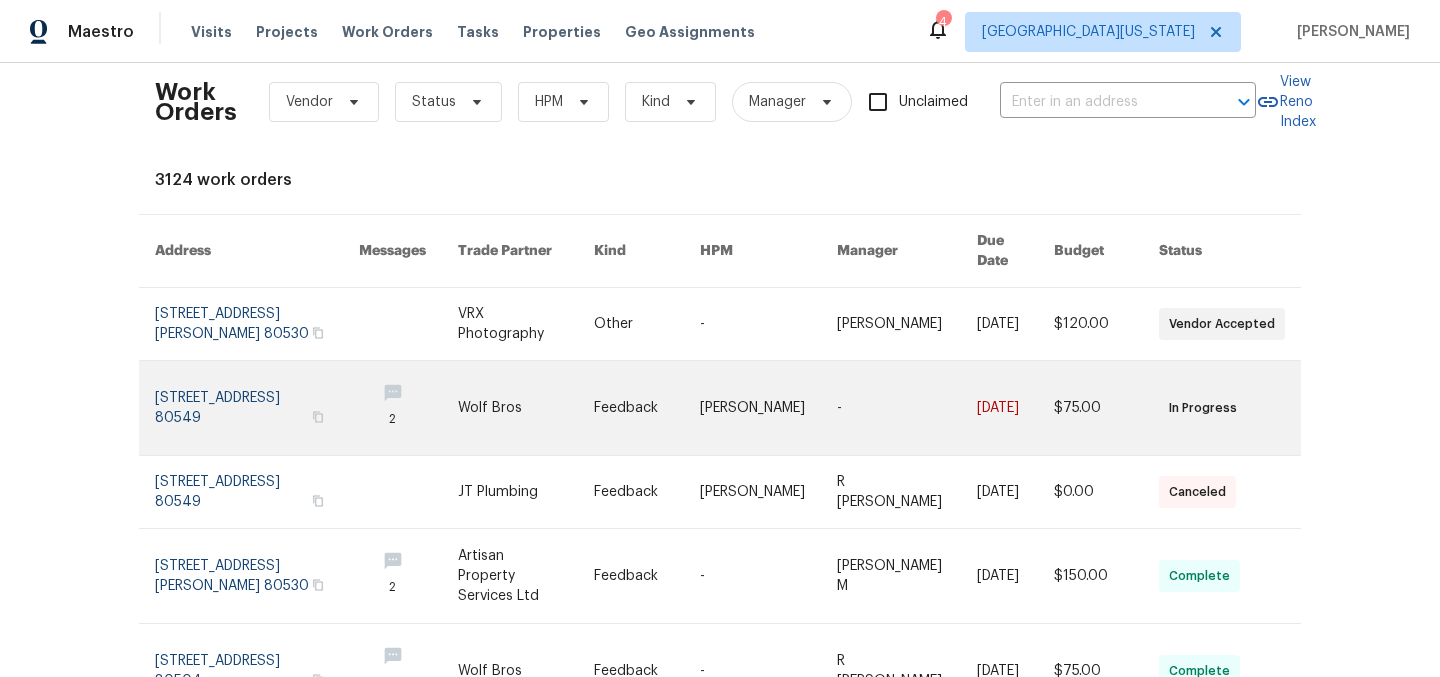 scroll, scrollTop: 21, scrollLeft: 0, axis: vertical 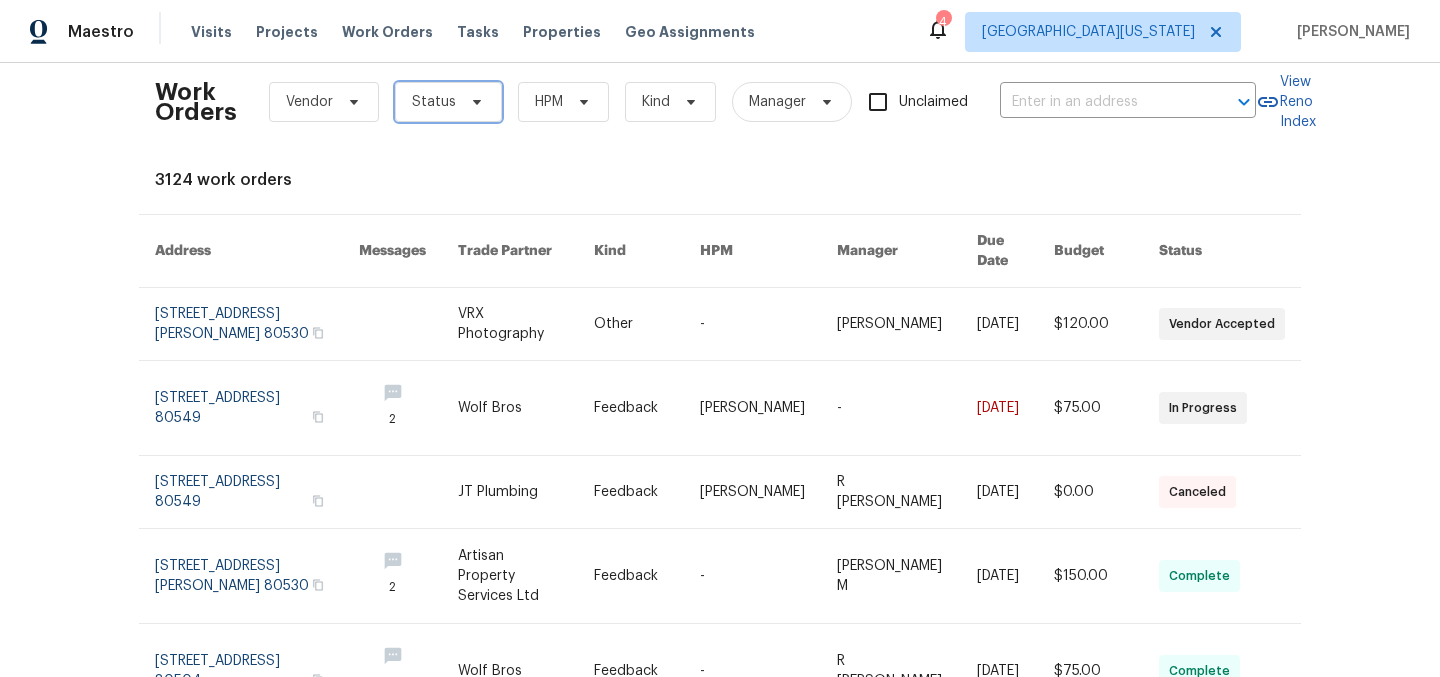 click 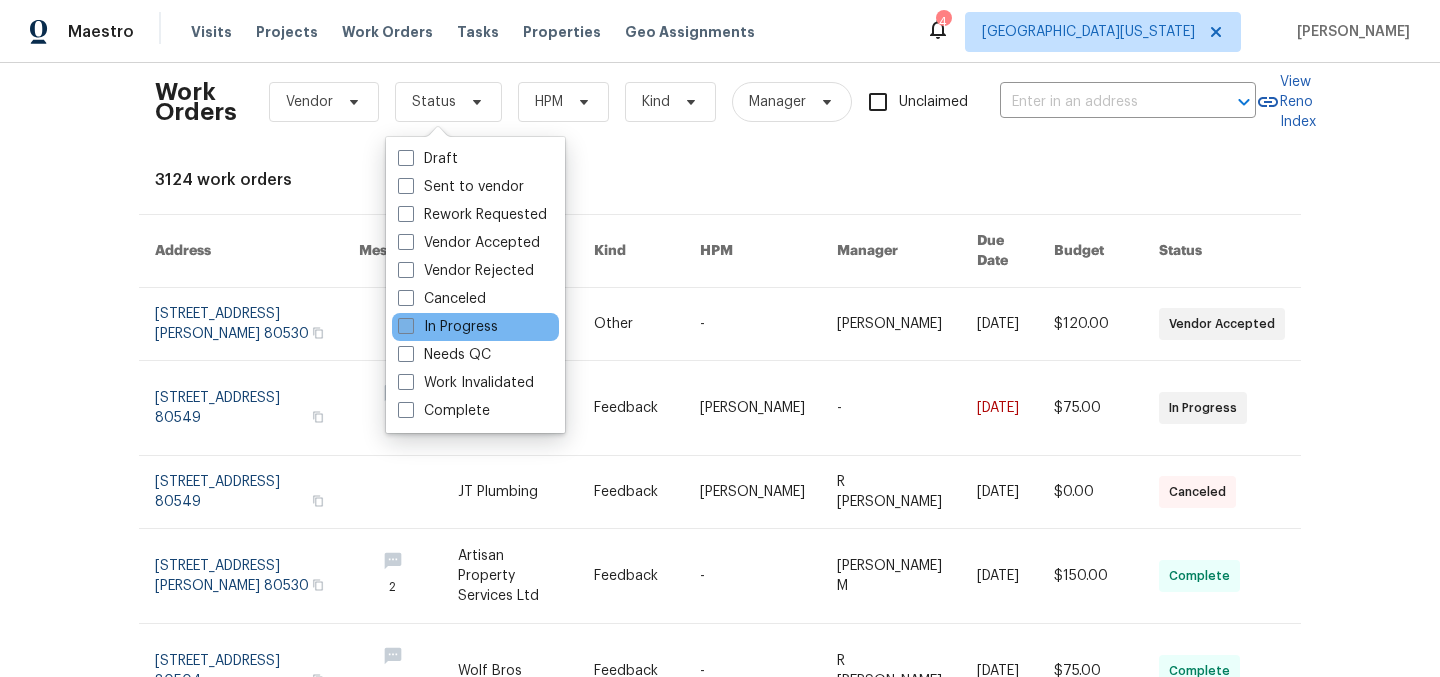 click on "In Progress" at bounding box center (448, 327) 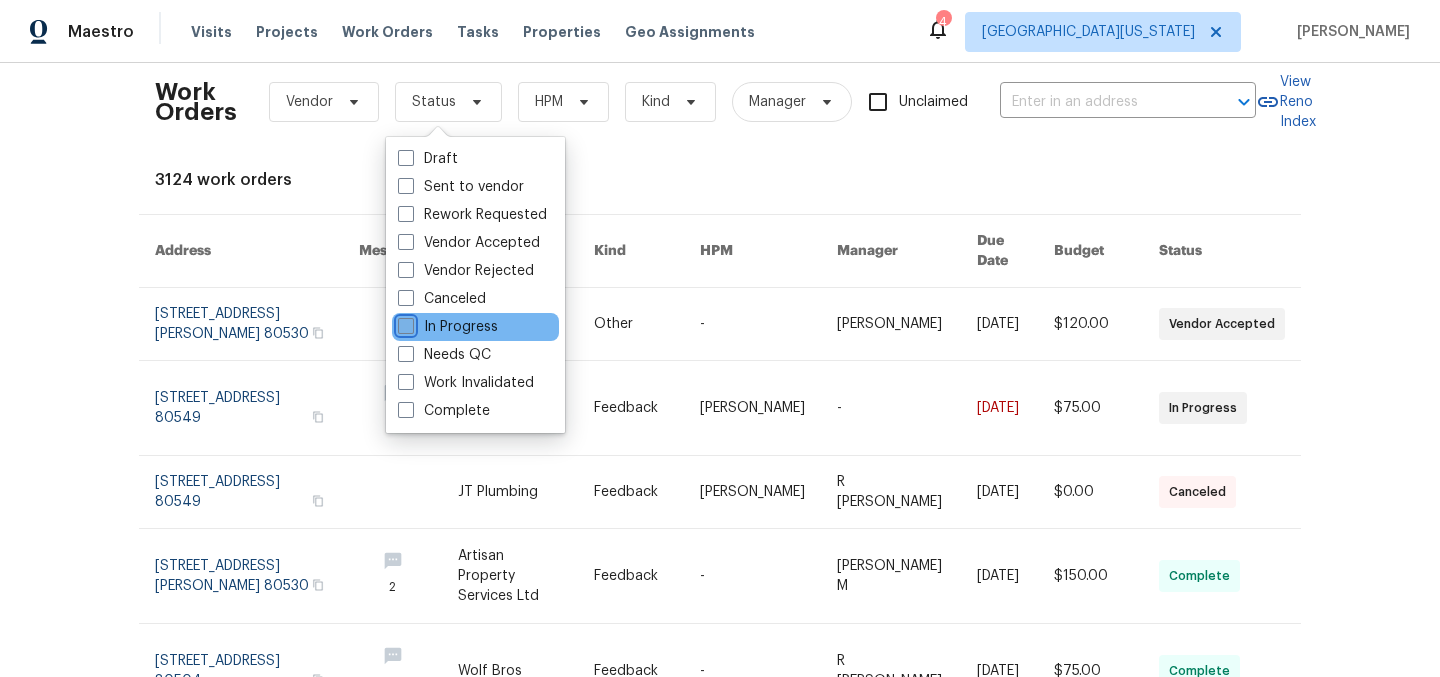 click on "In Progress" at bounding box center [404, 323] 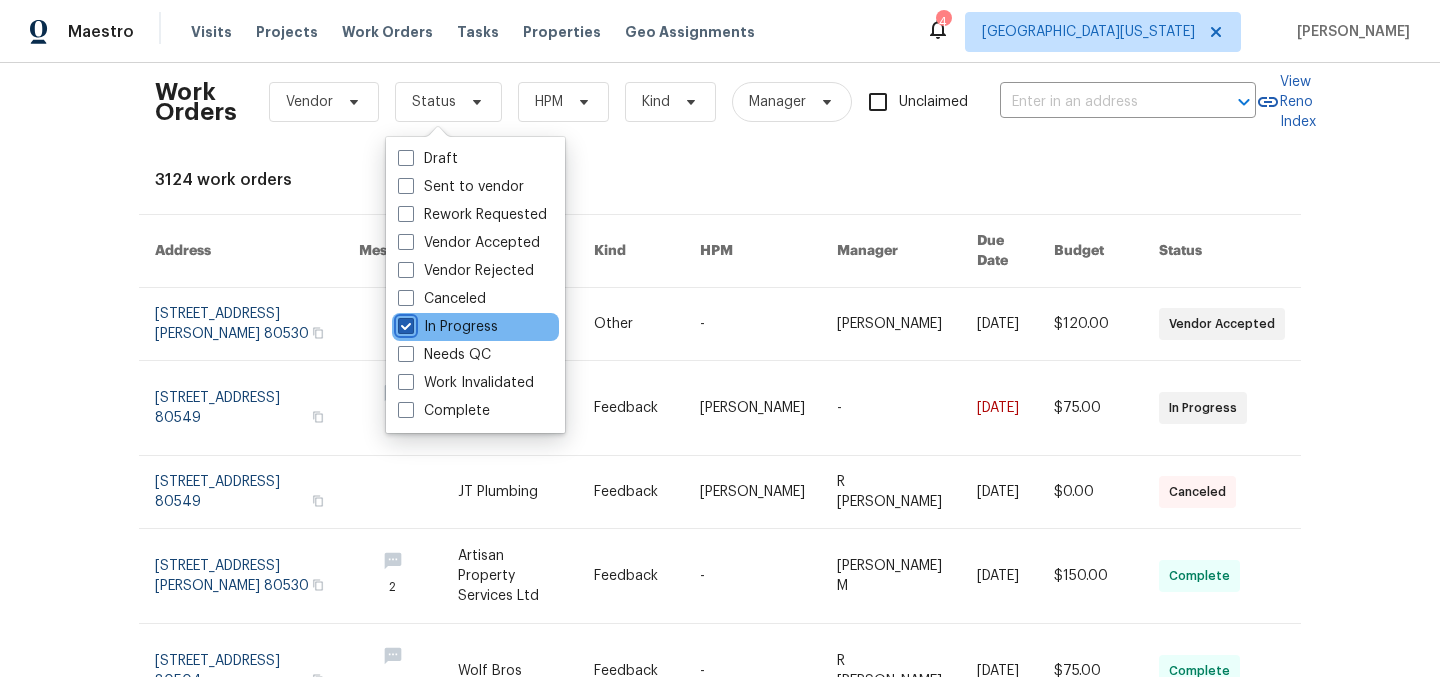 checkbox on "true" 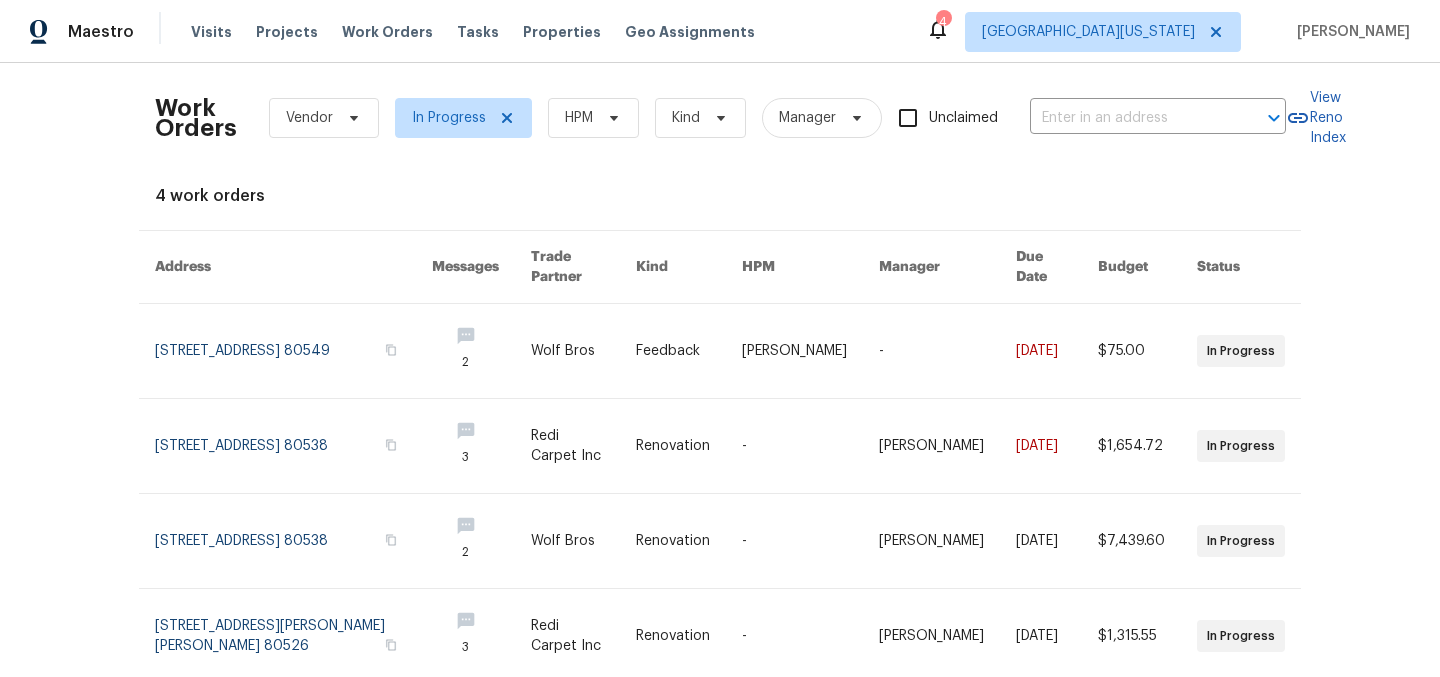 scroll, scrollTop: 0, scrollLeft: 0, axis: both 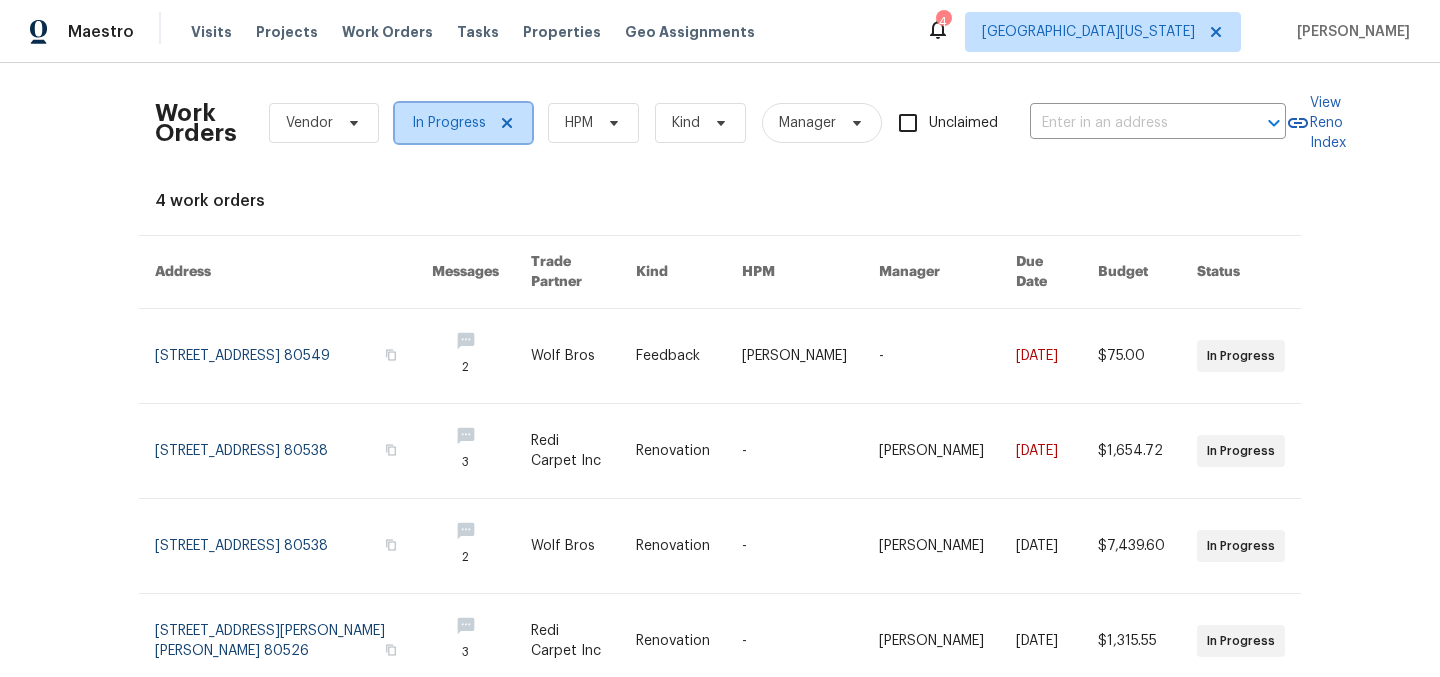 click on "In Progress" at bounding box center [449, 123] 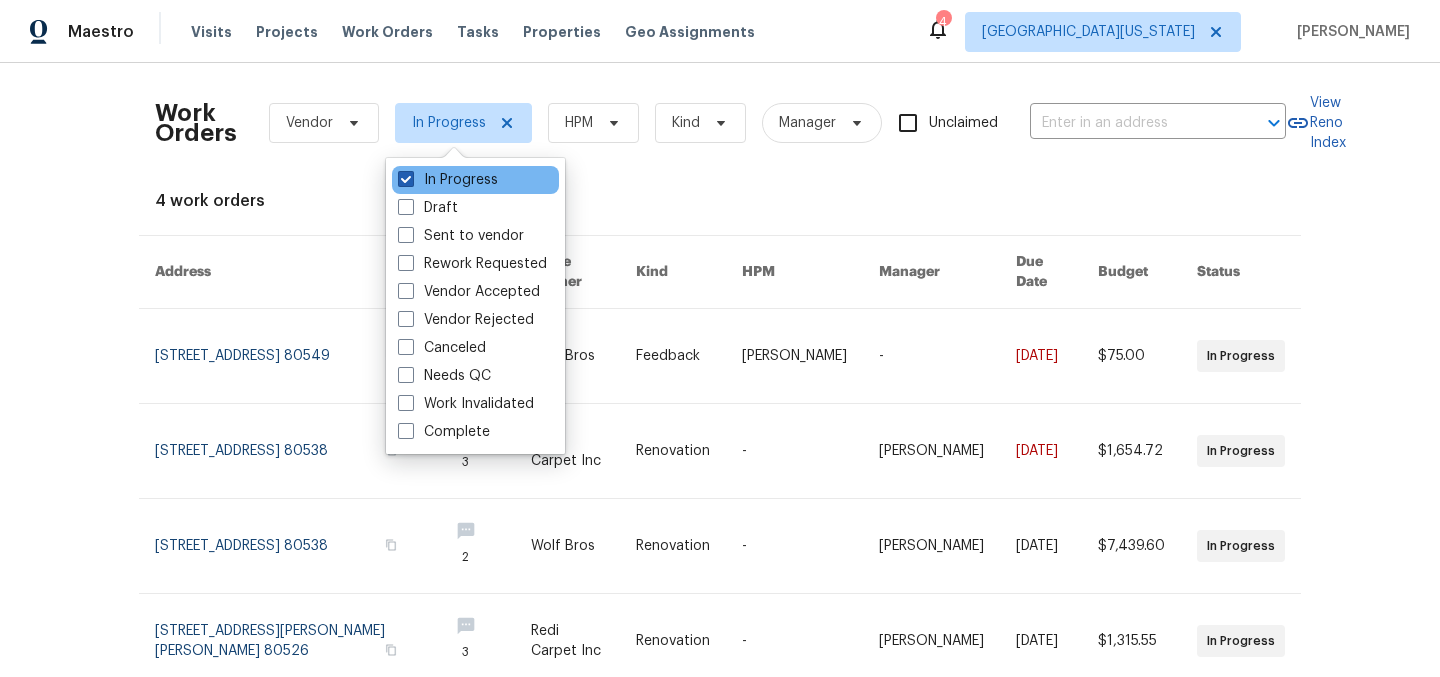 click at bounding box center (406, 179) 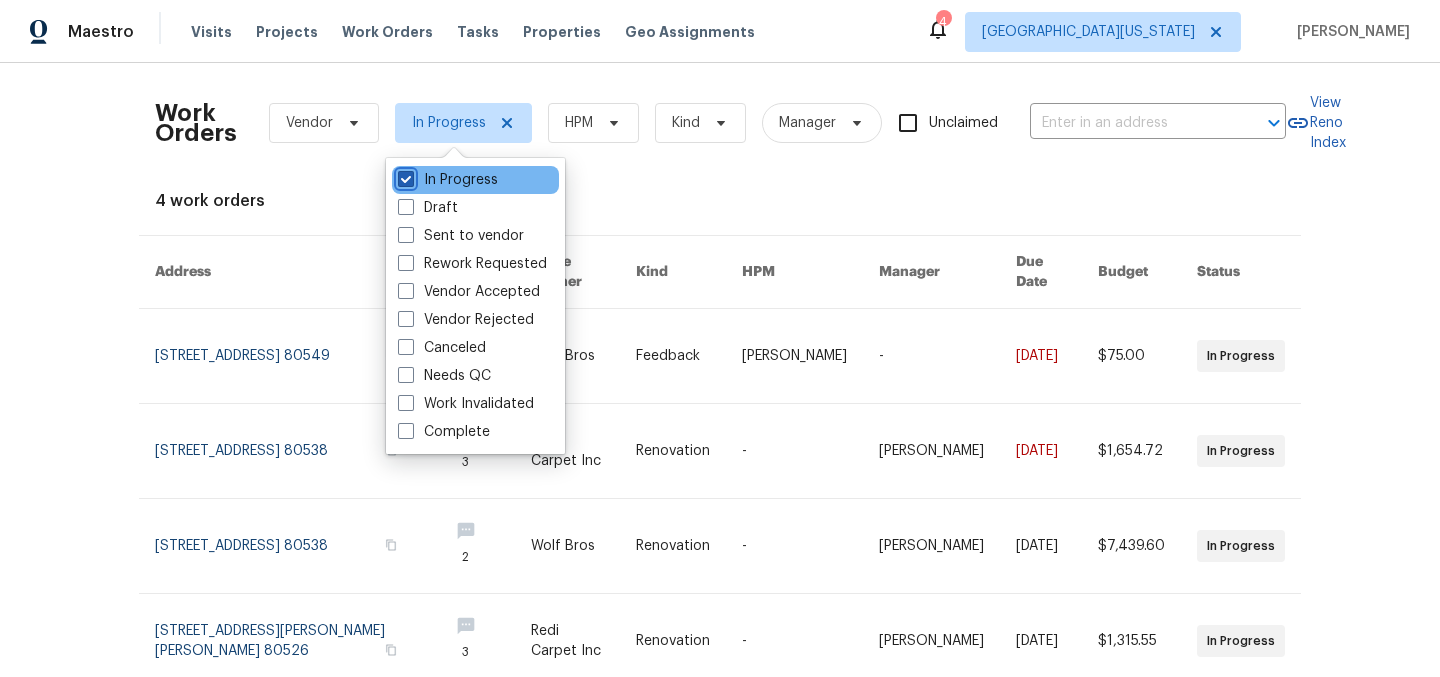 click on "In Progress" at bounding box center [404, 176] 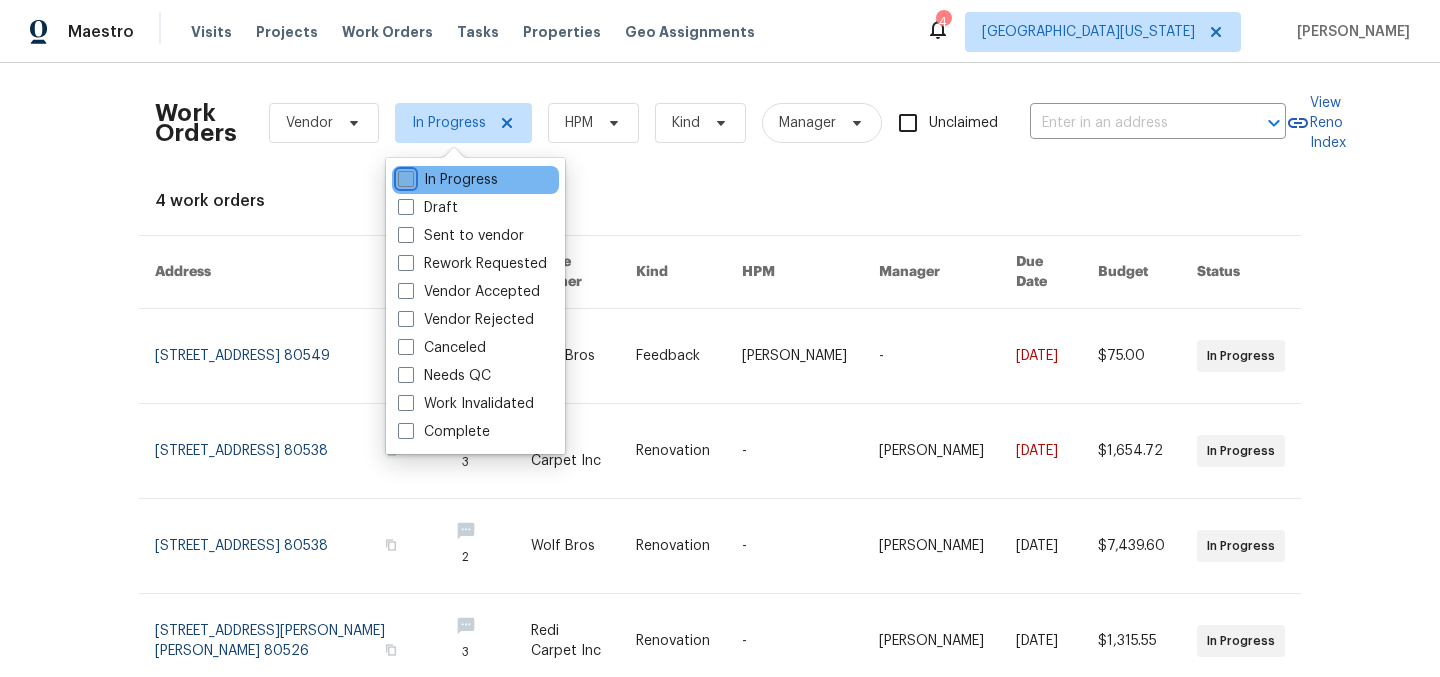 checkbox on "false" 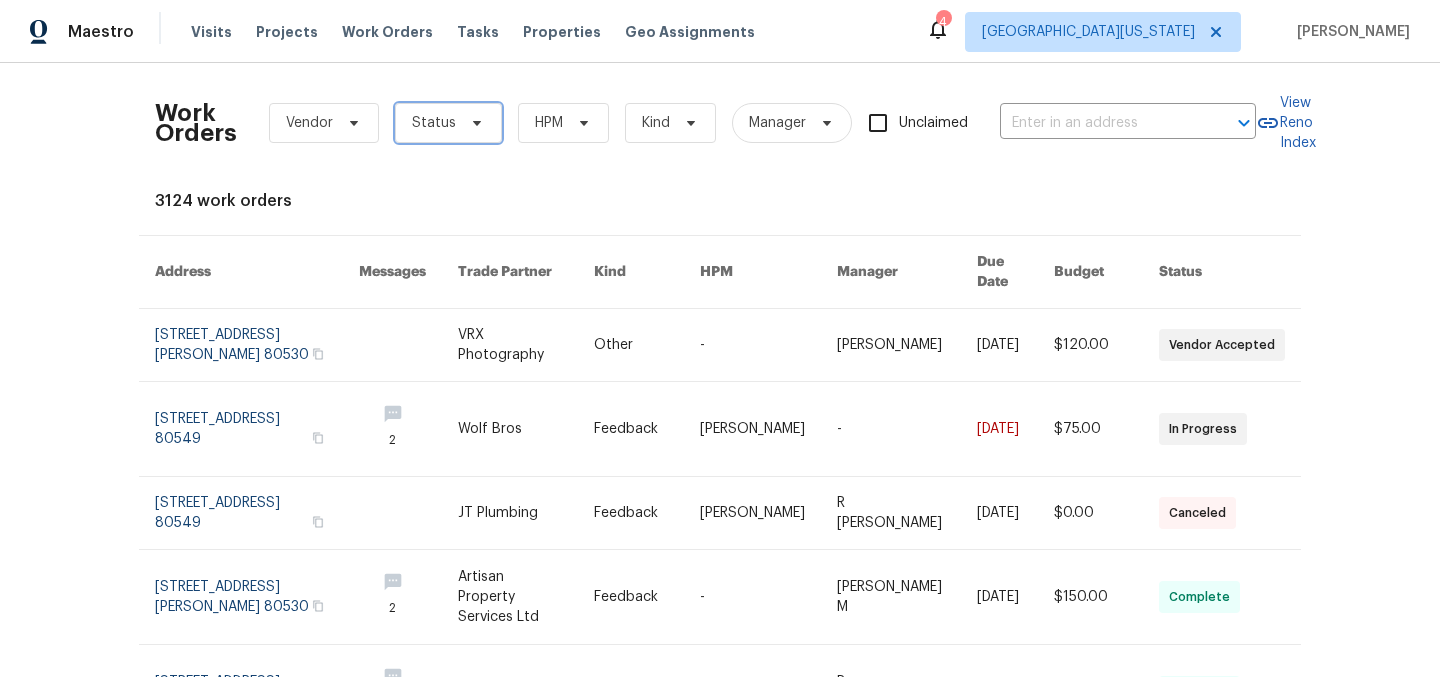 click on "Status" at bounding box center (448, 123) 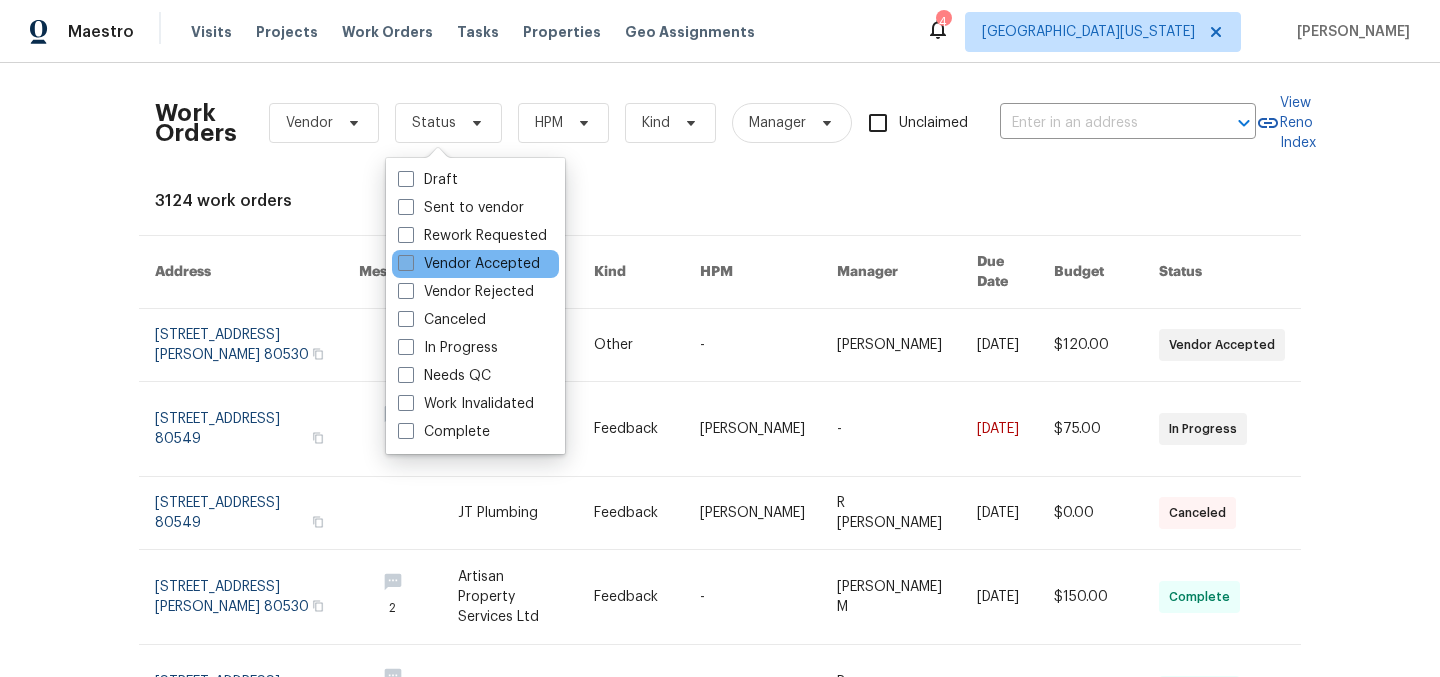 click on "Vendor Accepted" at bounding box center (469, 264) 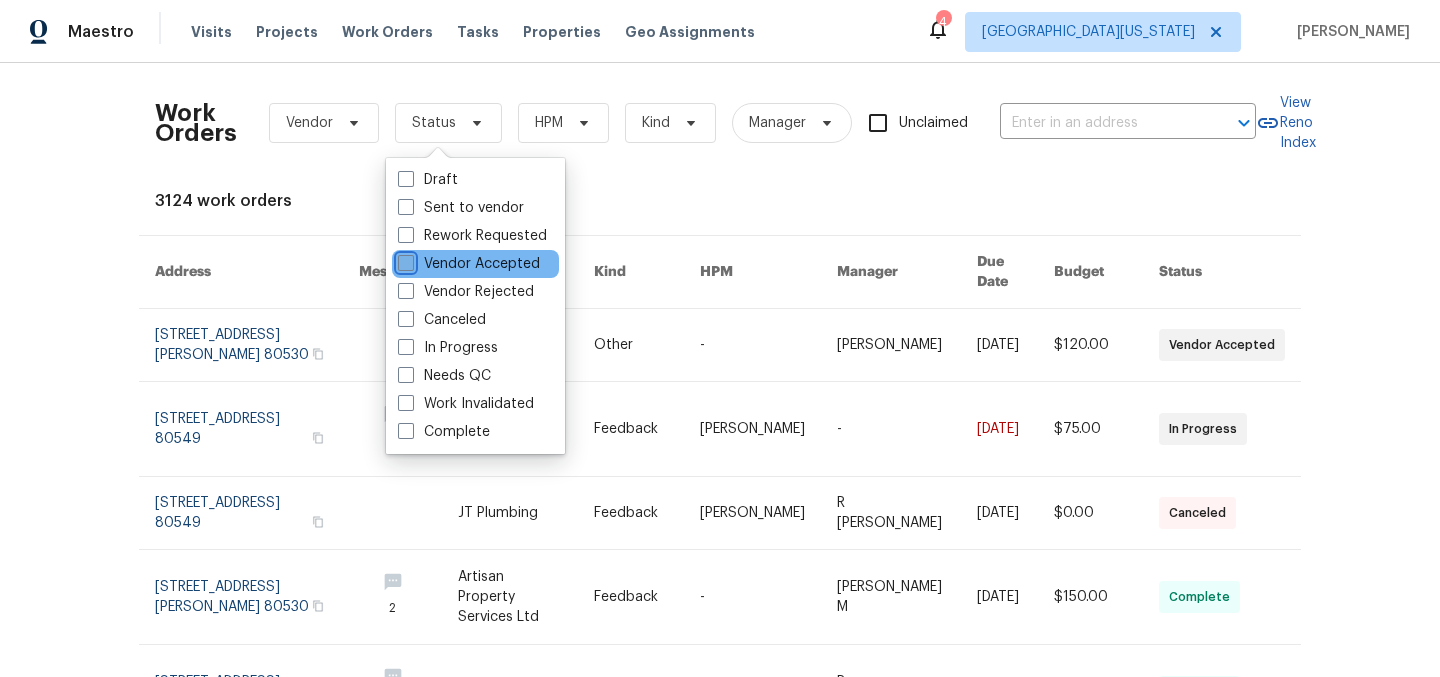 click on "Vendor Accepted" at bounding box center (404, 260) 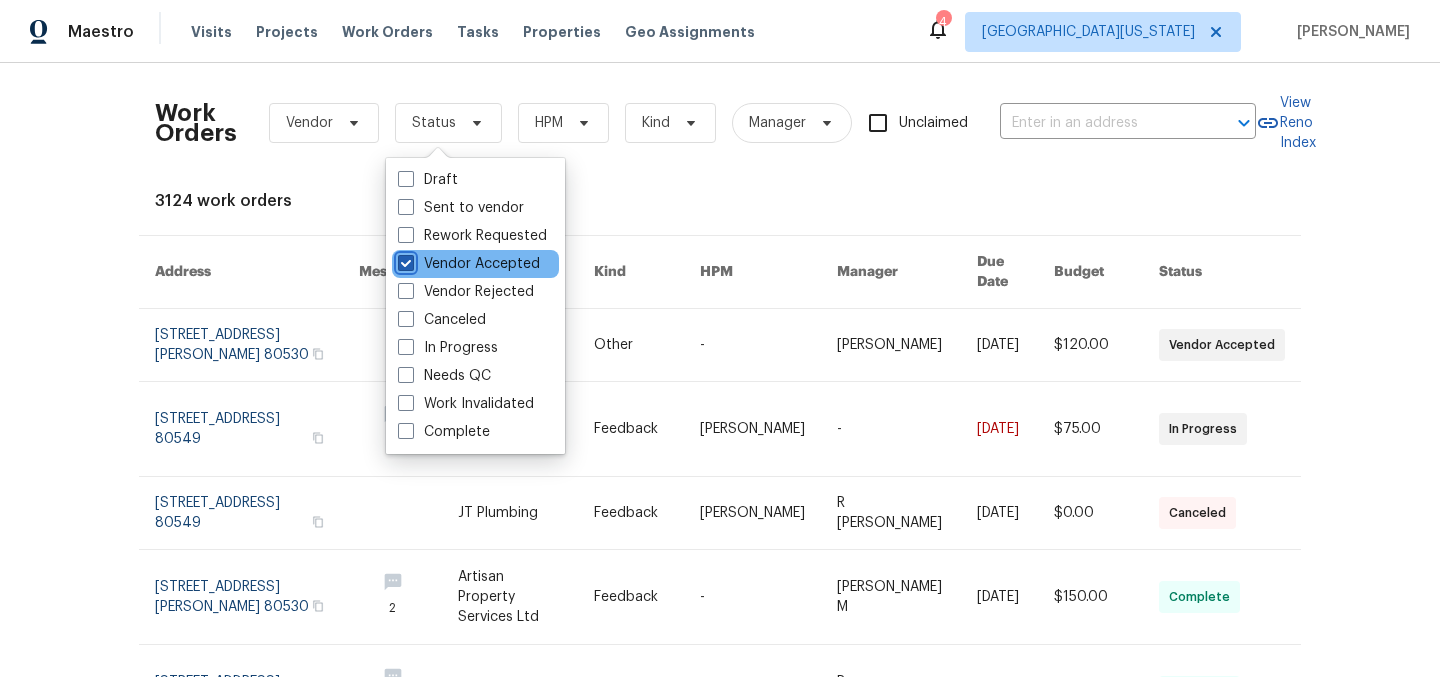 checkbox on "true" 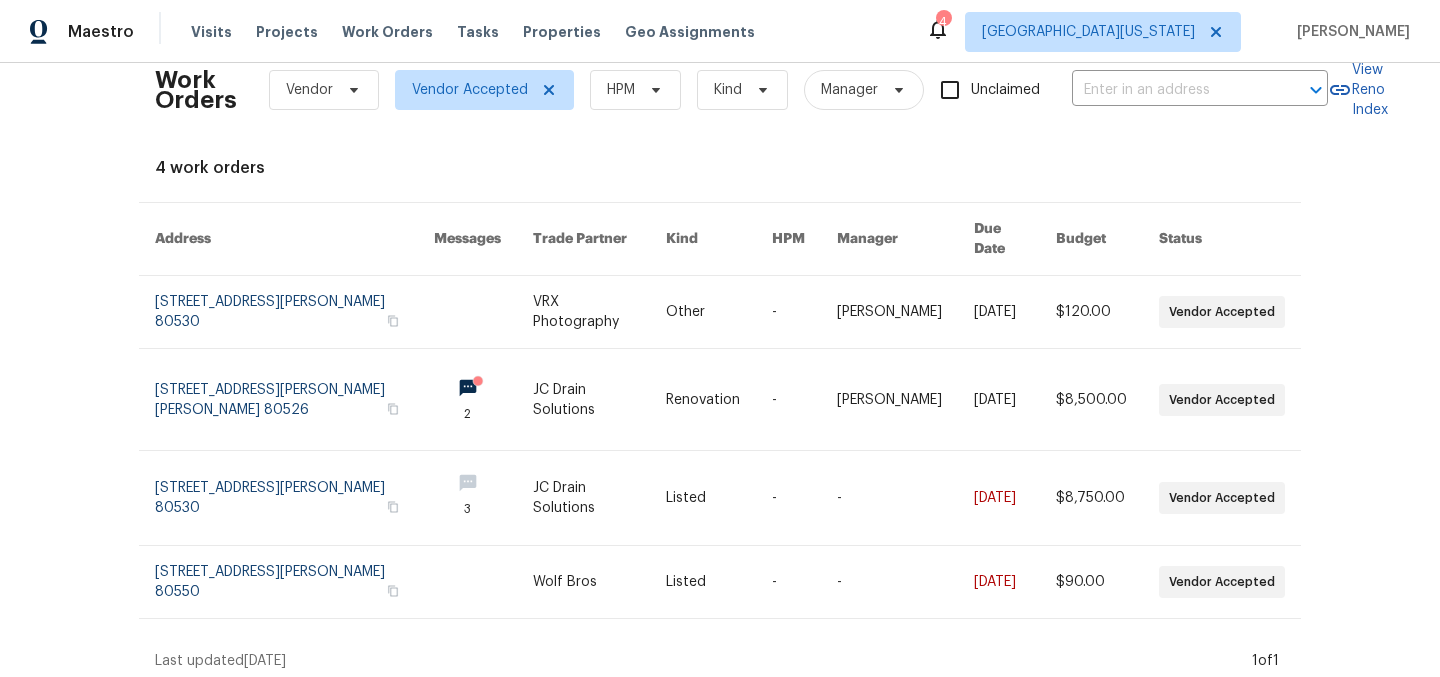 scroll, scrollTop: 37, scrollLeft: 0, axis: vertical 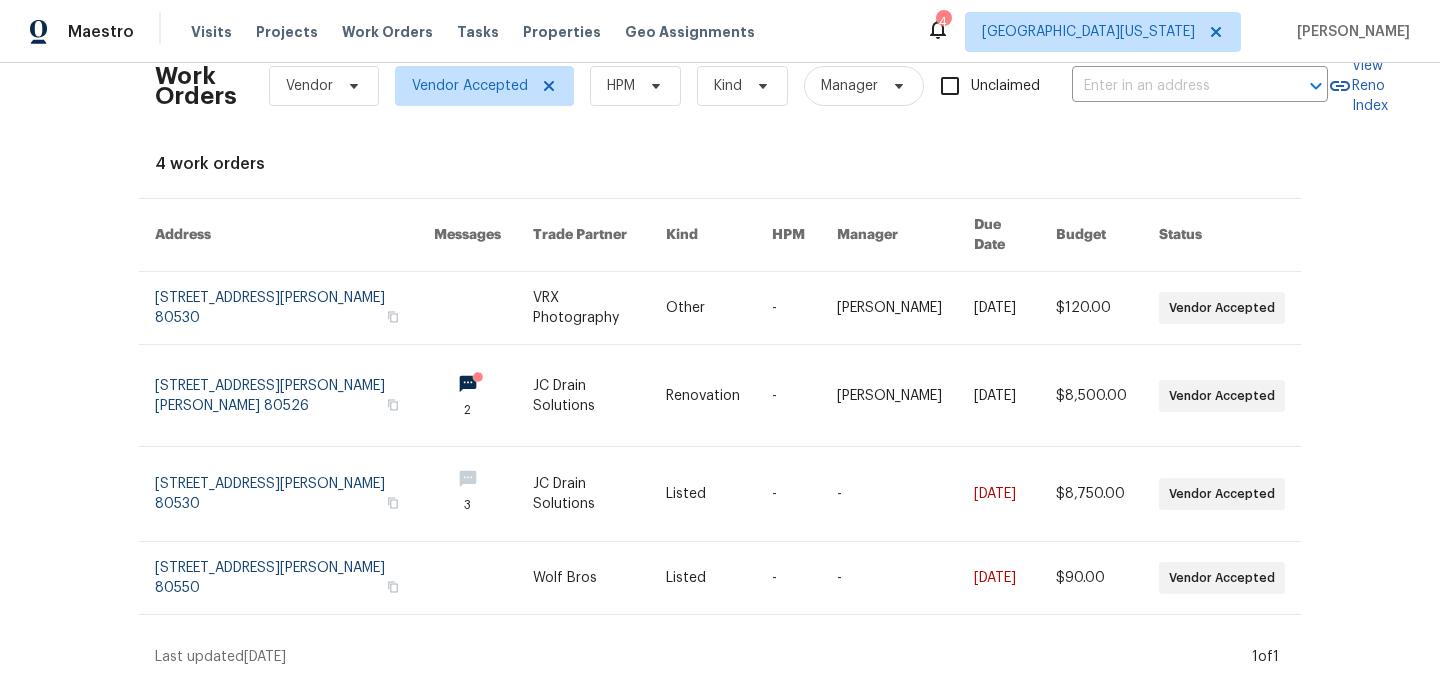click on "Work Orders Vendor Vendor Accepted HPM Kind Manager Unclaimed ​" at bounding box center (741, 86) 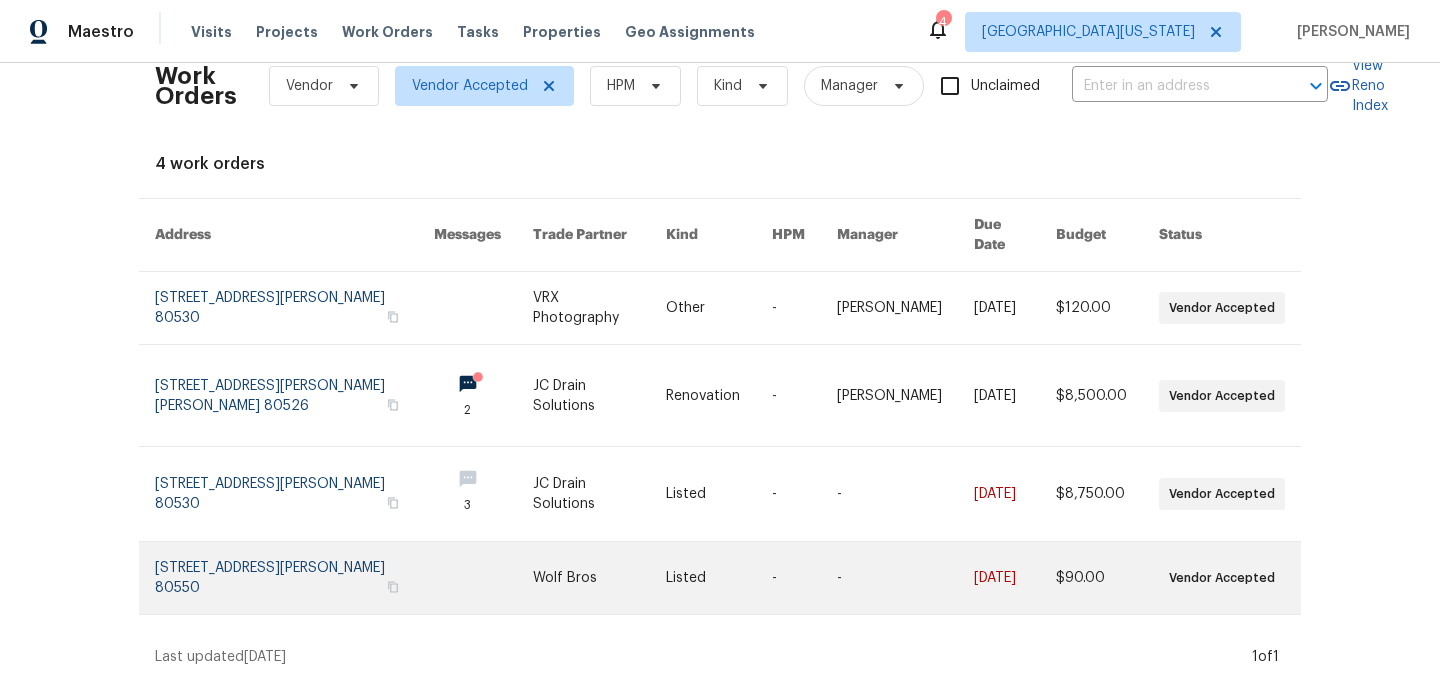 click at bounding box center [294, 578] 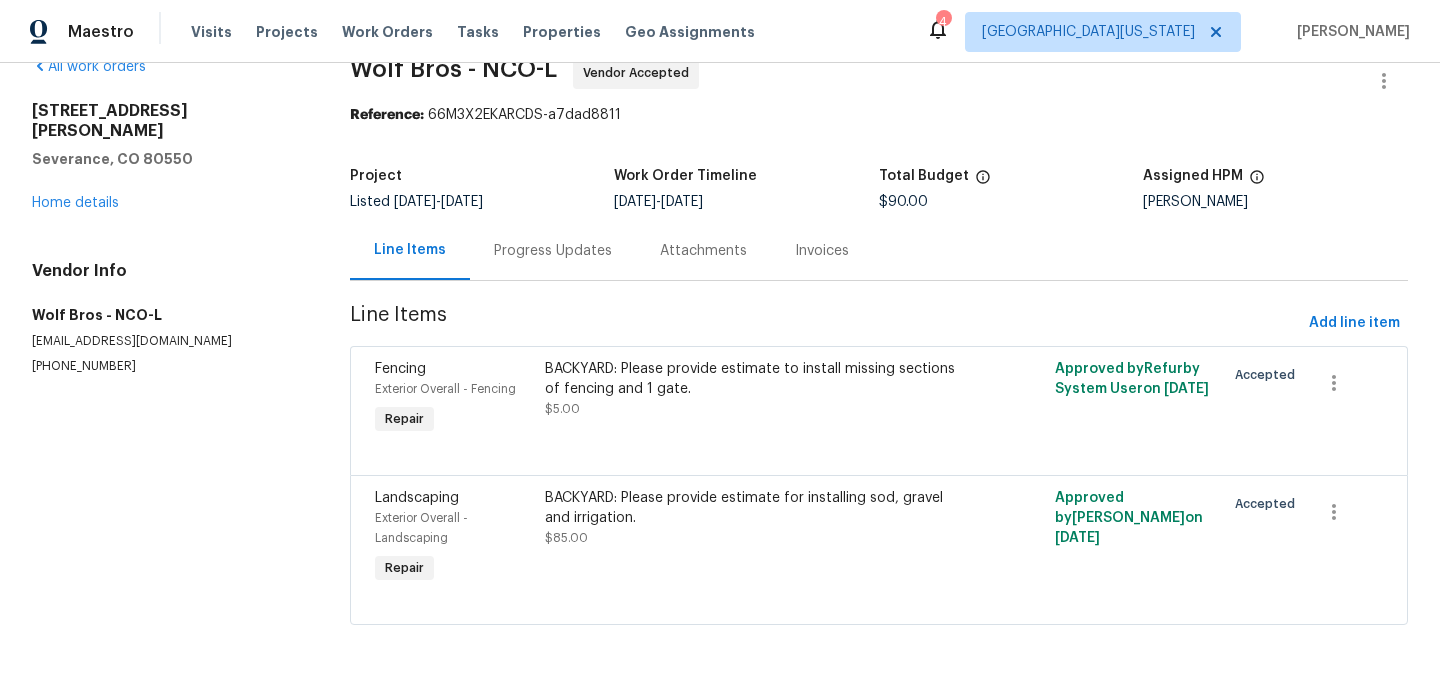 scroll, scrollTop: 0, scrollLeft: 0, axis: both 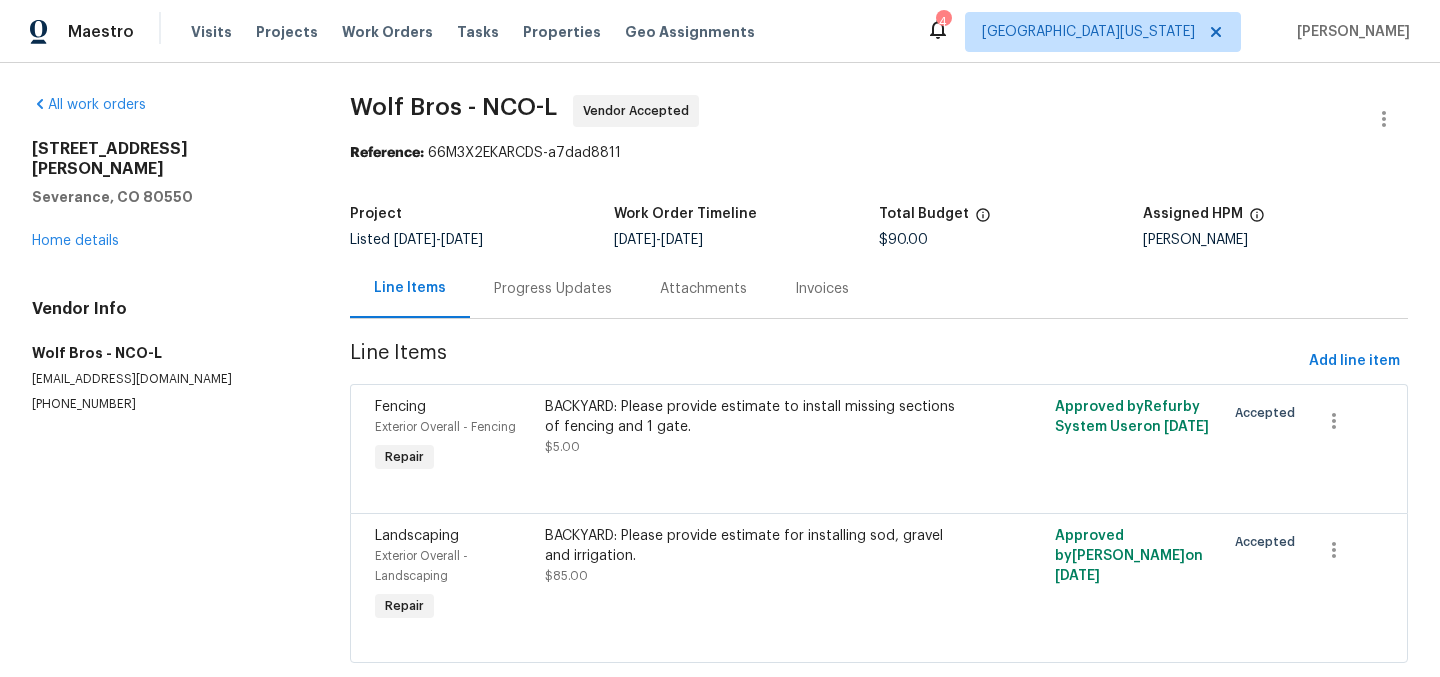 click on "Wolf Bros - NCO-L Vendor Accepted" at bounding box center [855, 119] 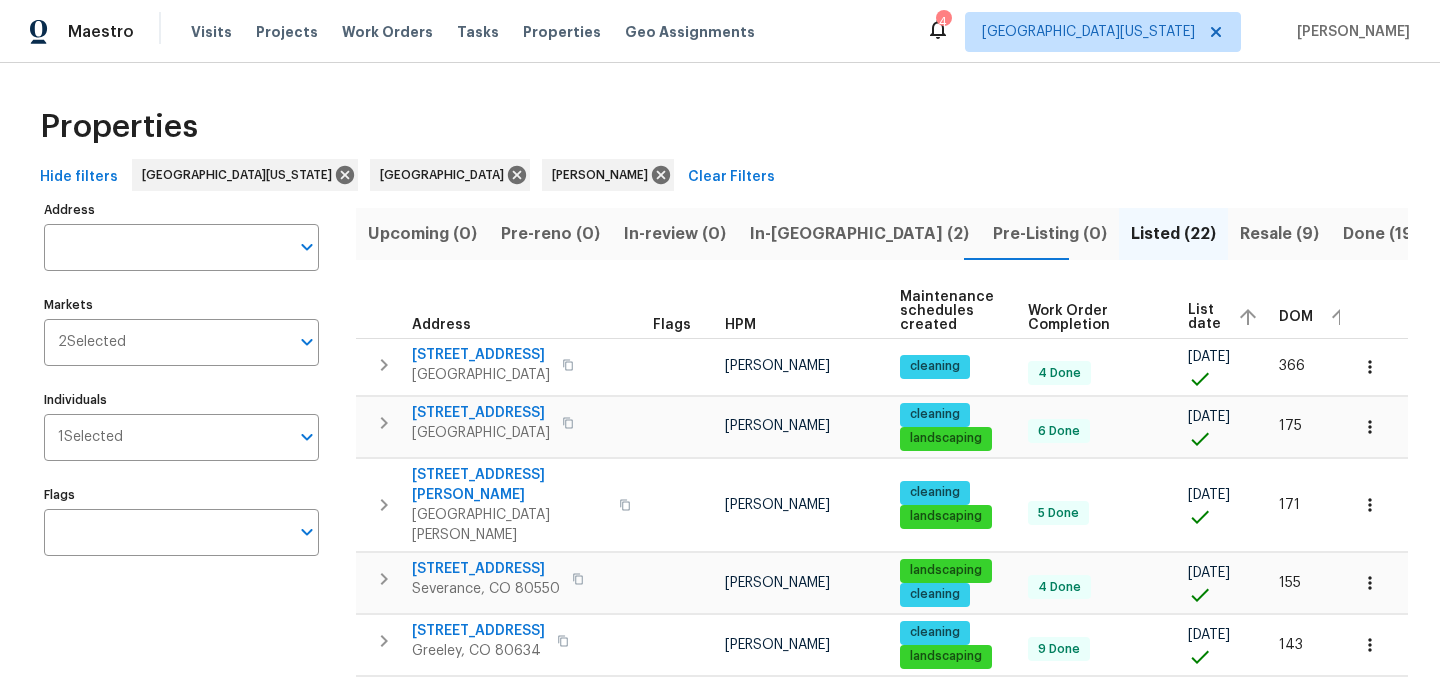 scroll, scrollTop: 0, scrollLeft: 0, axis: both 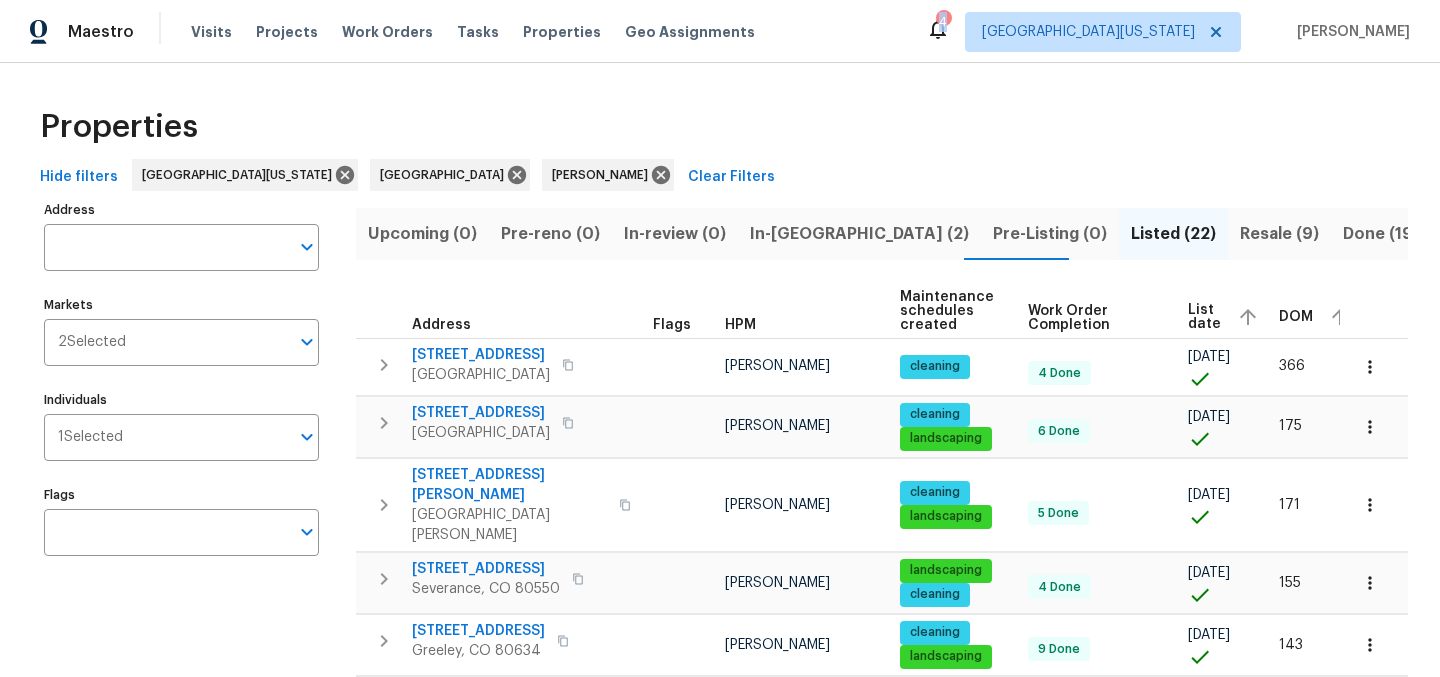 click on "4" at bounding box center [943, 22] 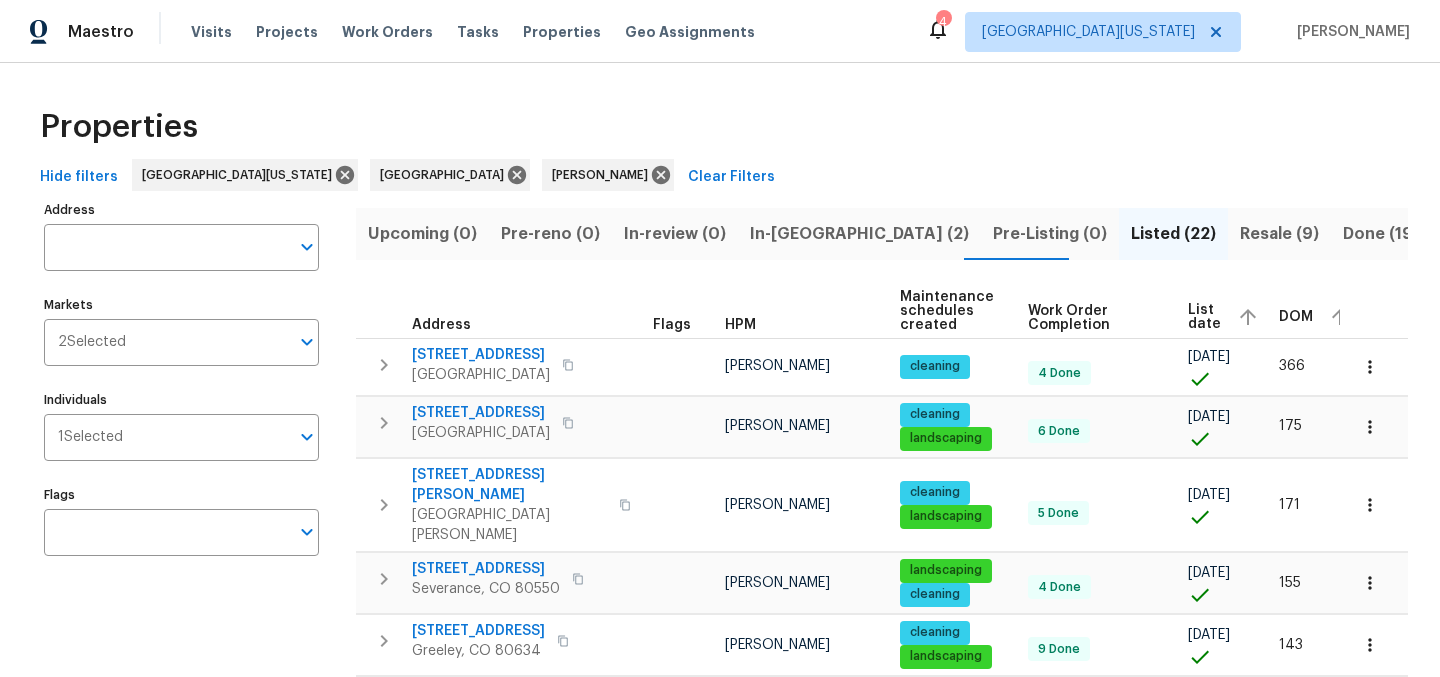 click on "Properties" at bounding box center [720, 127] 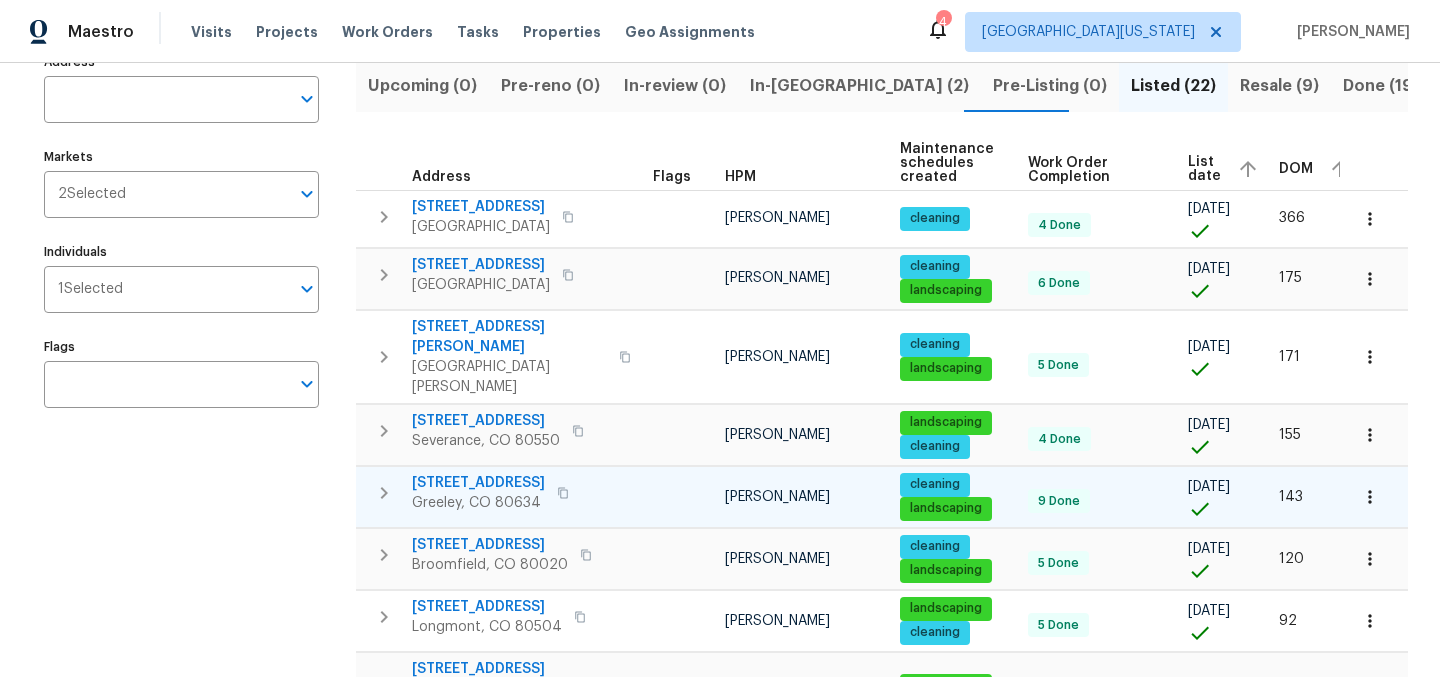 scroll, scrollTop: 0, scrollLeft: 0, axis: both 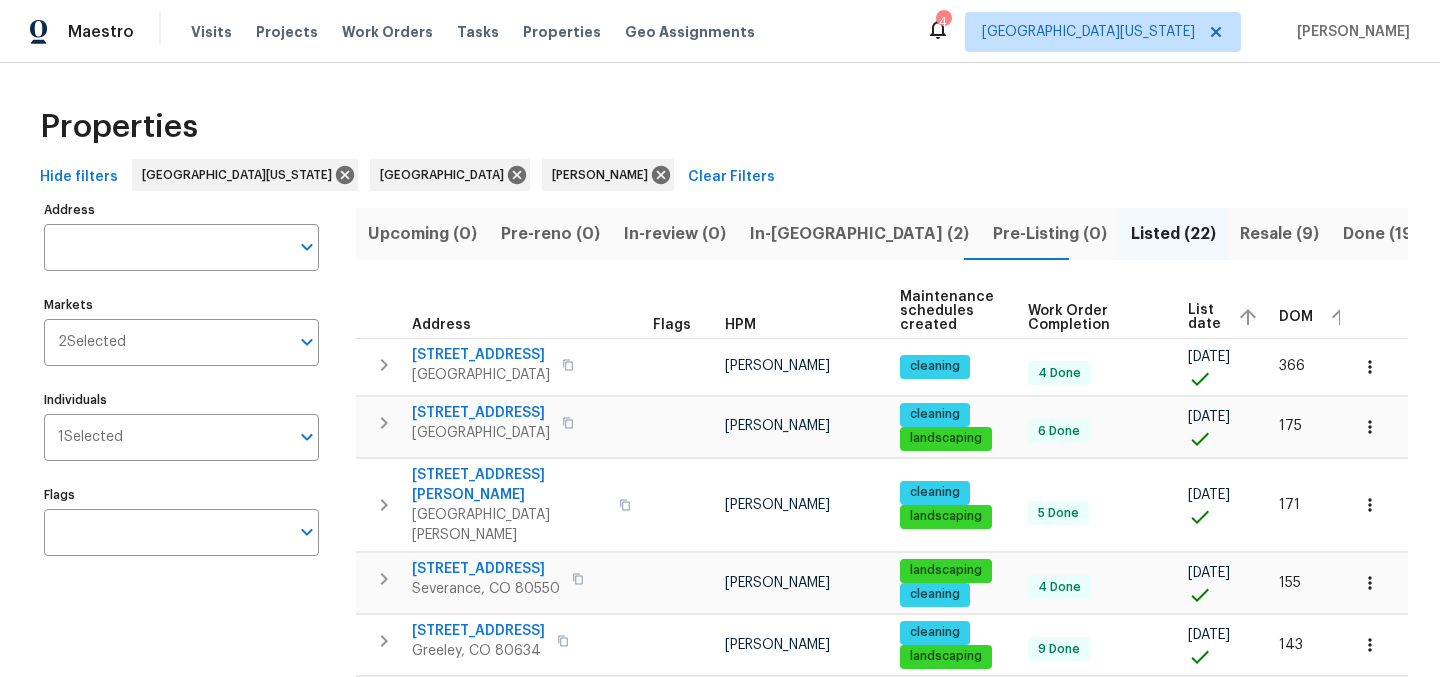 click on "List date" at bounding box center (1204, 317) 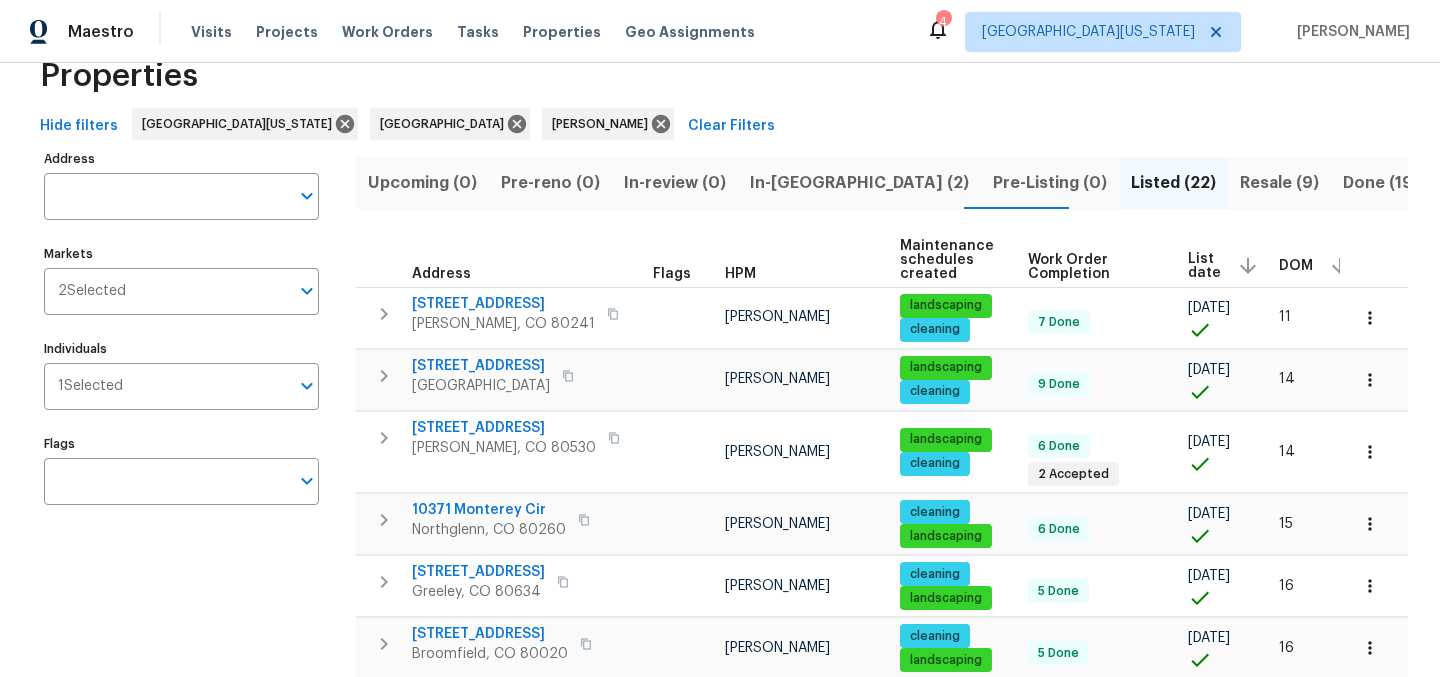 scroll, scrollTop: 0, scrollLeft: 0, axis: both 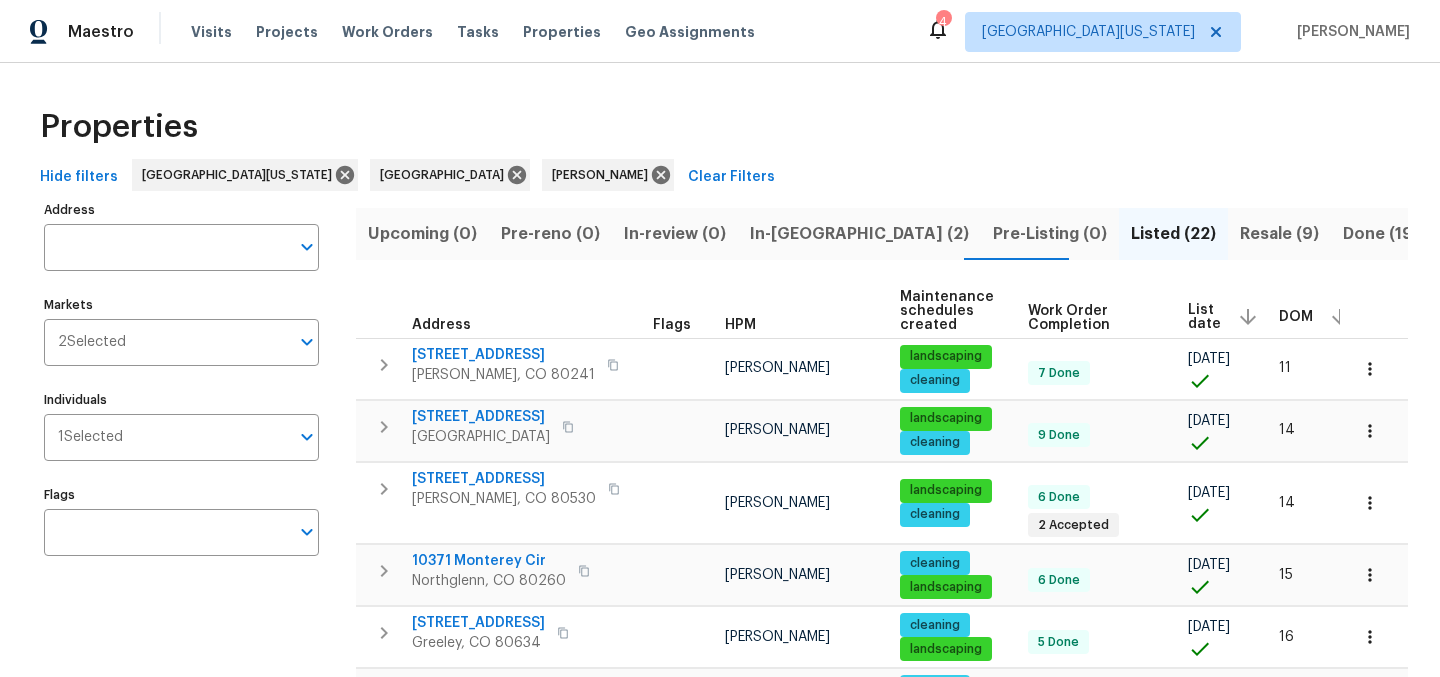 click on "List date" at bounding box center (1204, 317) 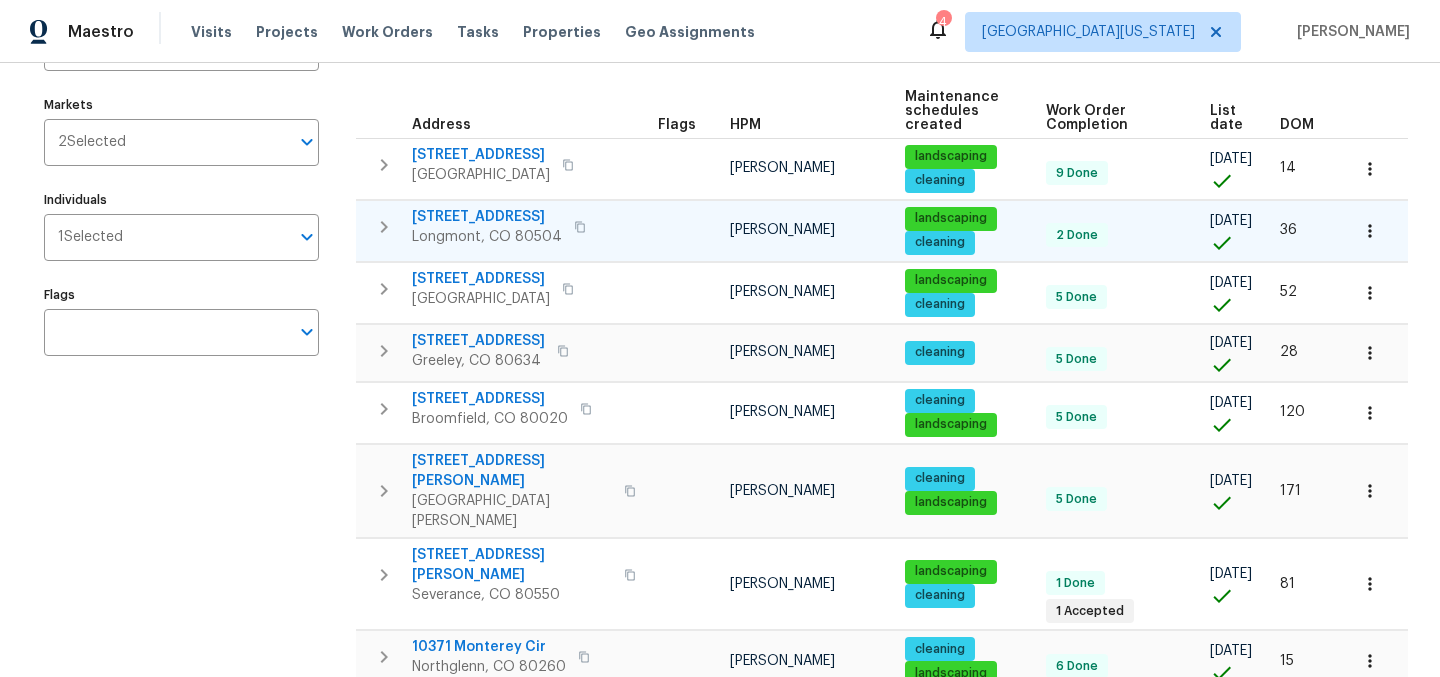 scroll, scrollTop: 0, scrollLeft: 0, axis: both 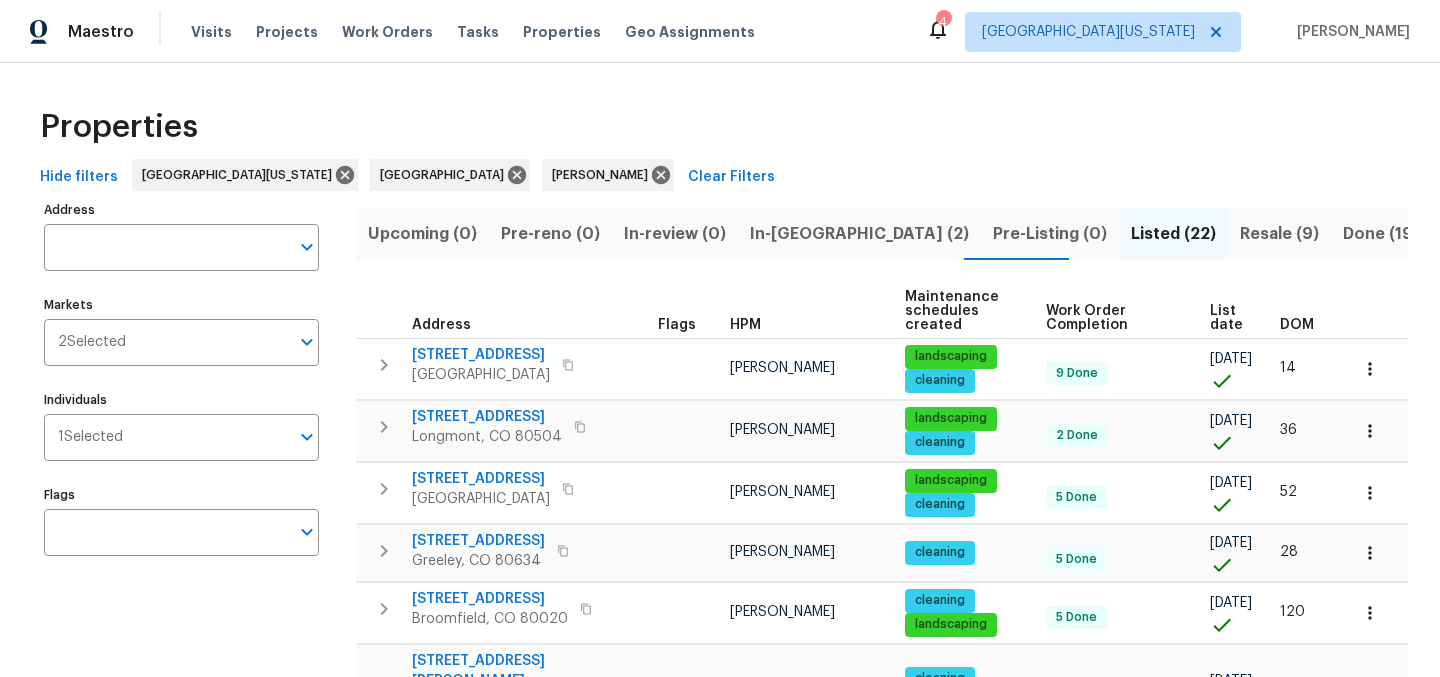 click on "List date" at bounding box center [1228, 318] 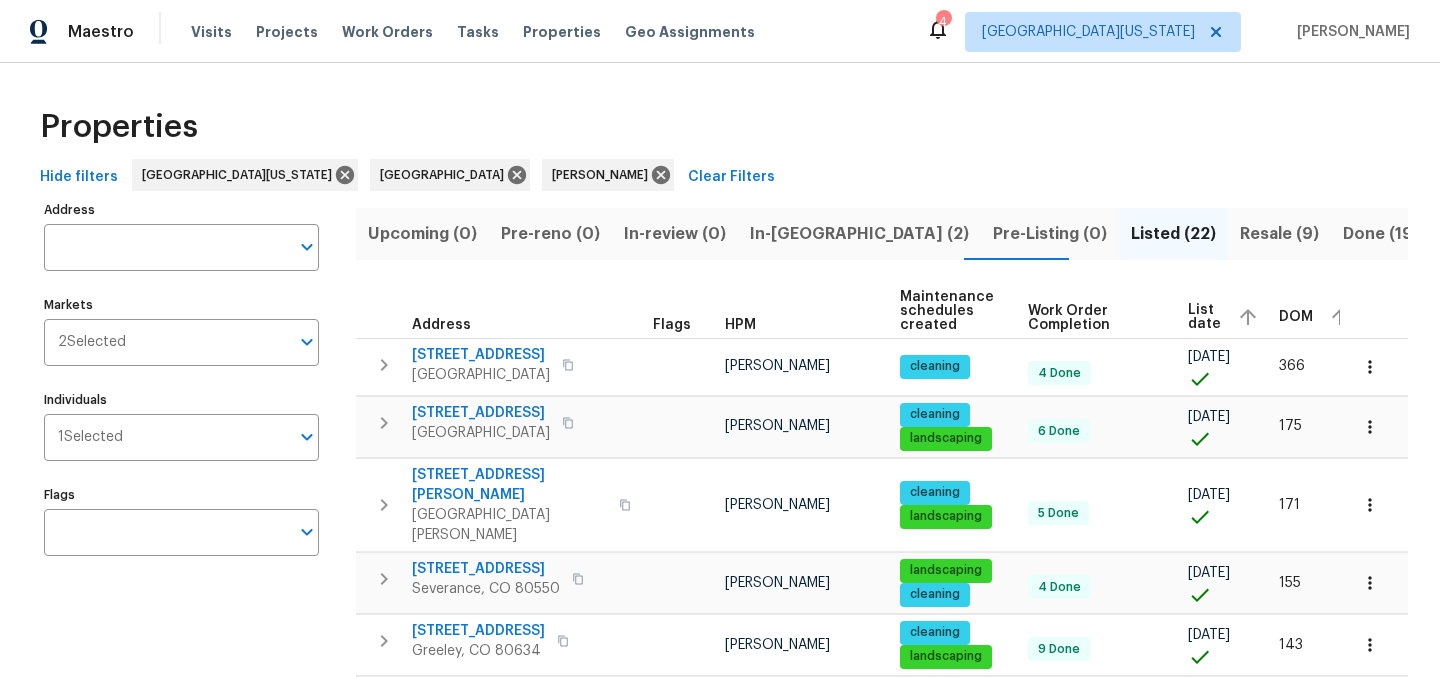 scroll, scrollTop: 1165, scrollLeft: 0, axis: vertical 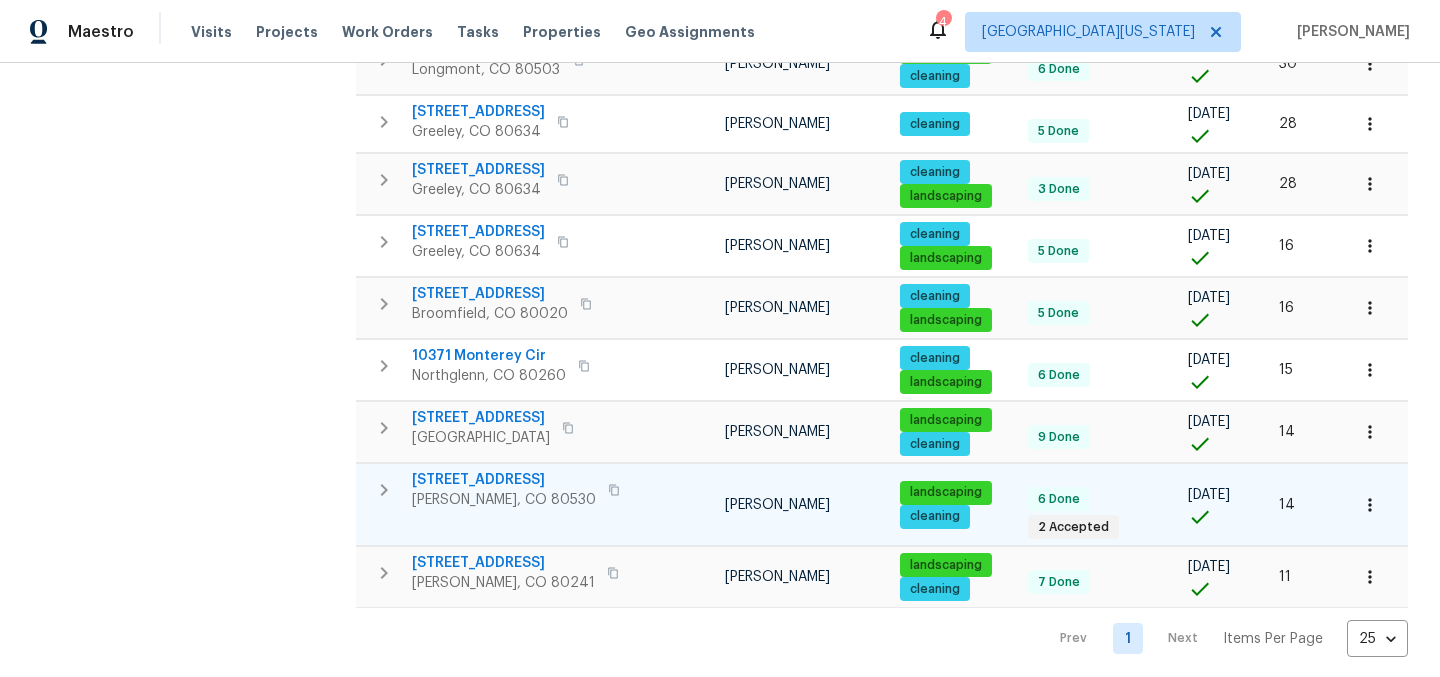 click on "542 Hawthorn Cir" at bounding box center (504, 480) 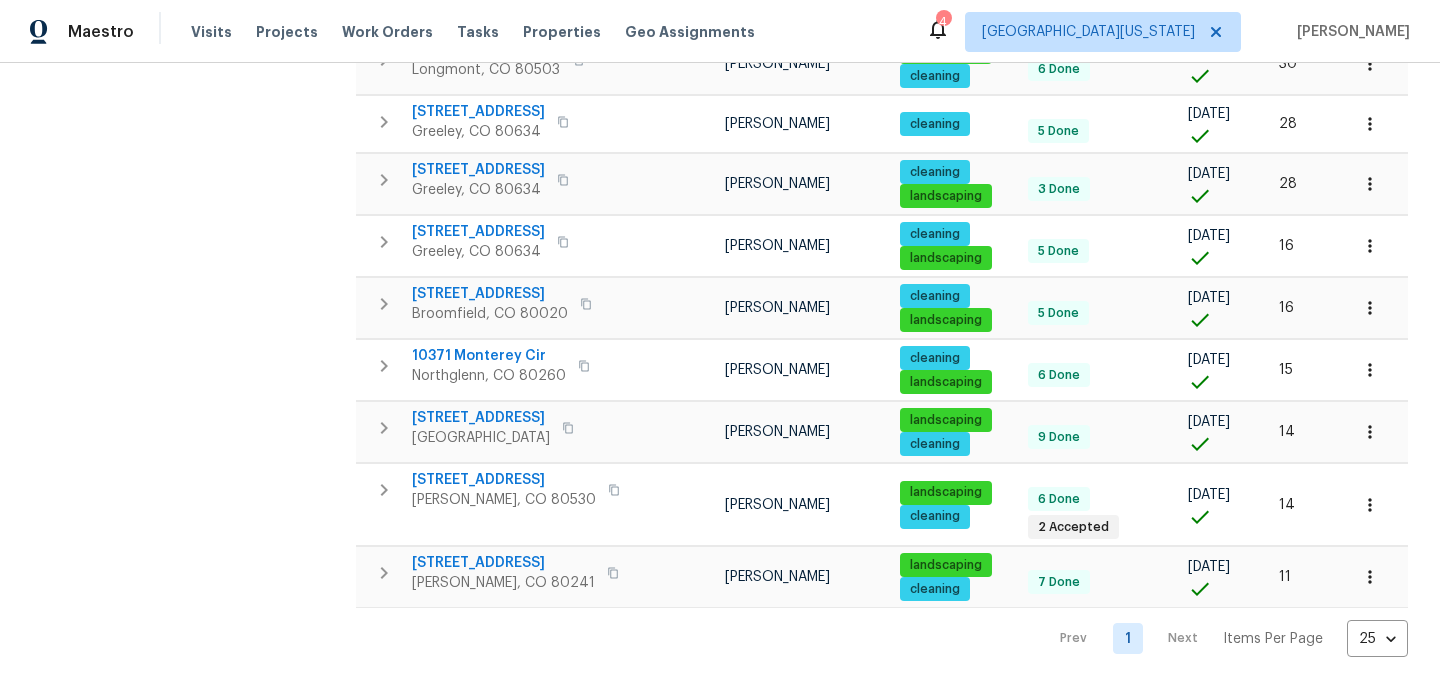 click on "Address Address Markets 2  Selected Markets Individuals 1  Selected Individuals Flags Flags" at bounding box center [194, -156] 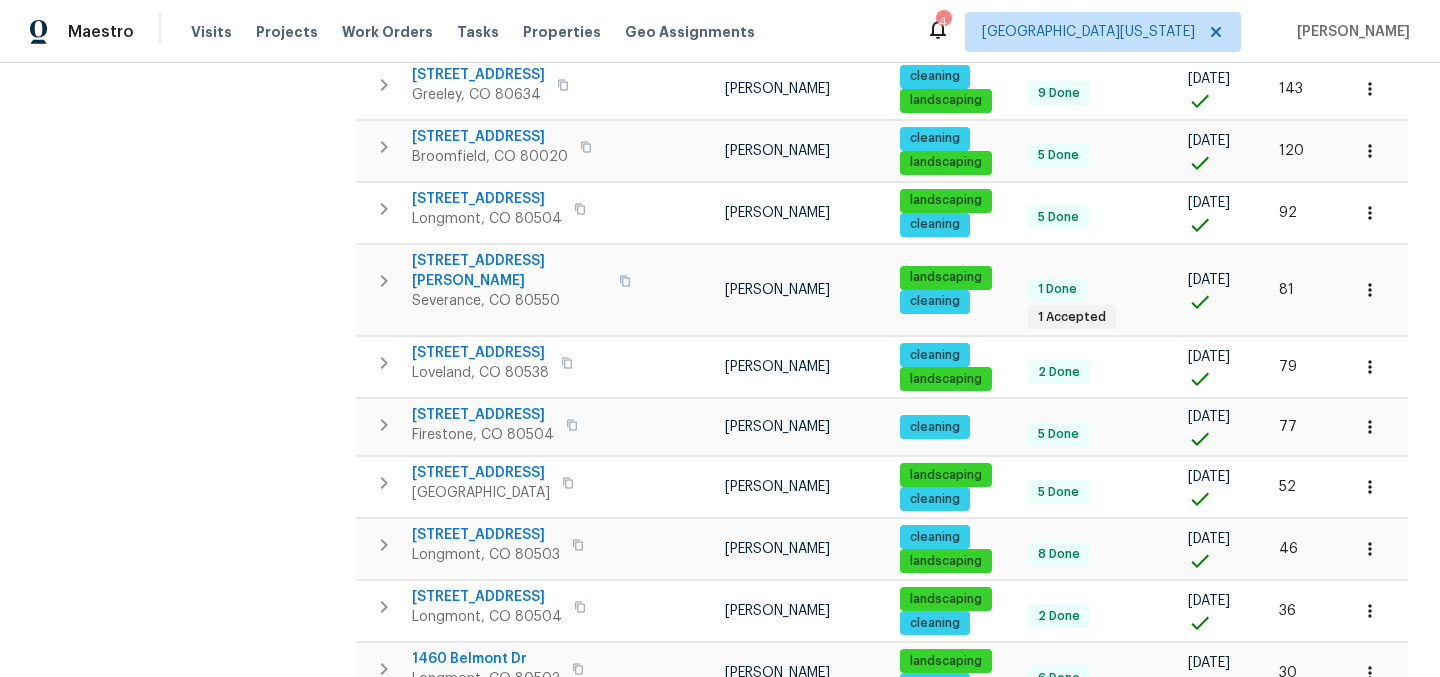scroll, scrollTop: 494, scrollLeft: 0, axis: vertical 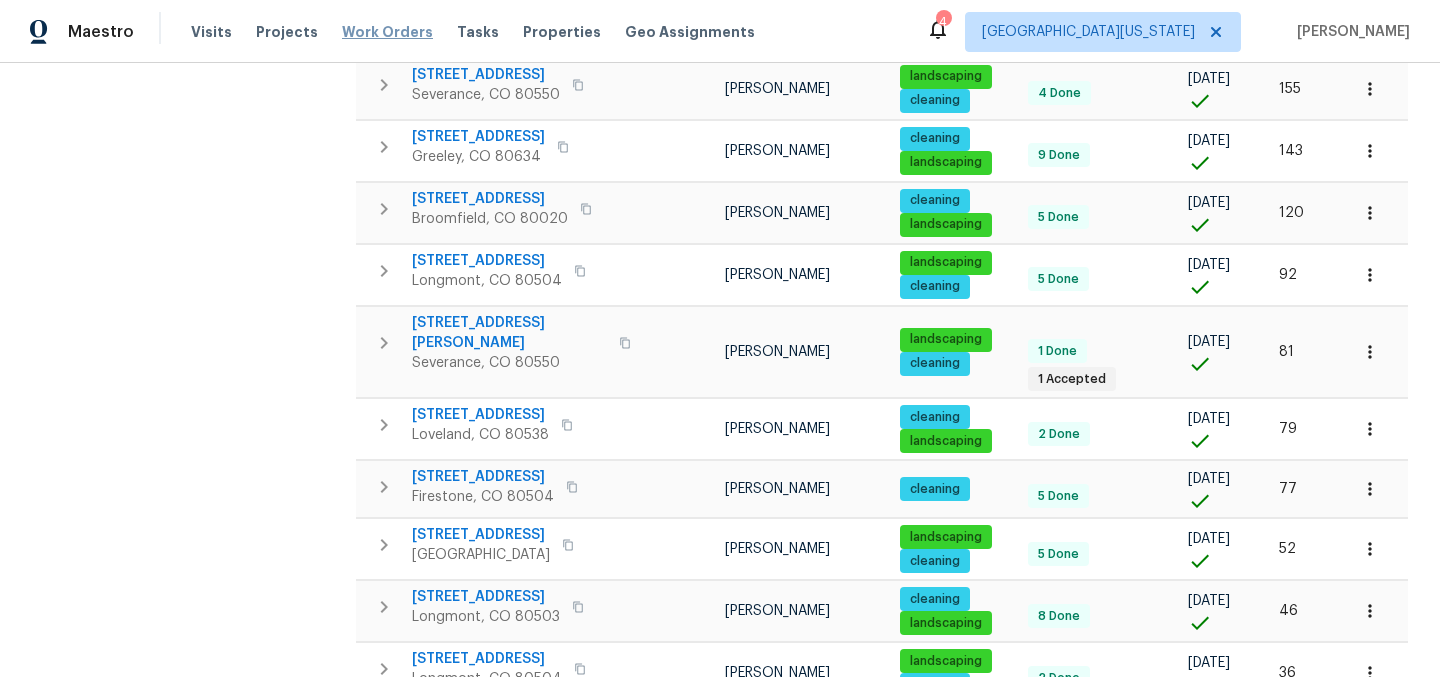 click on "Work Orders" at bounding box center [387, 32] 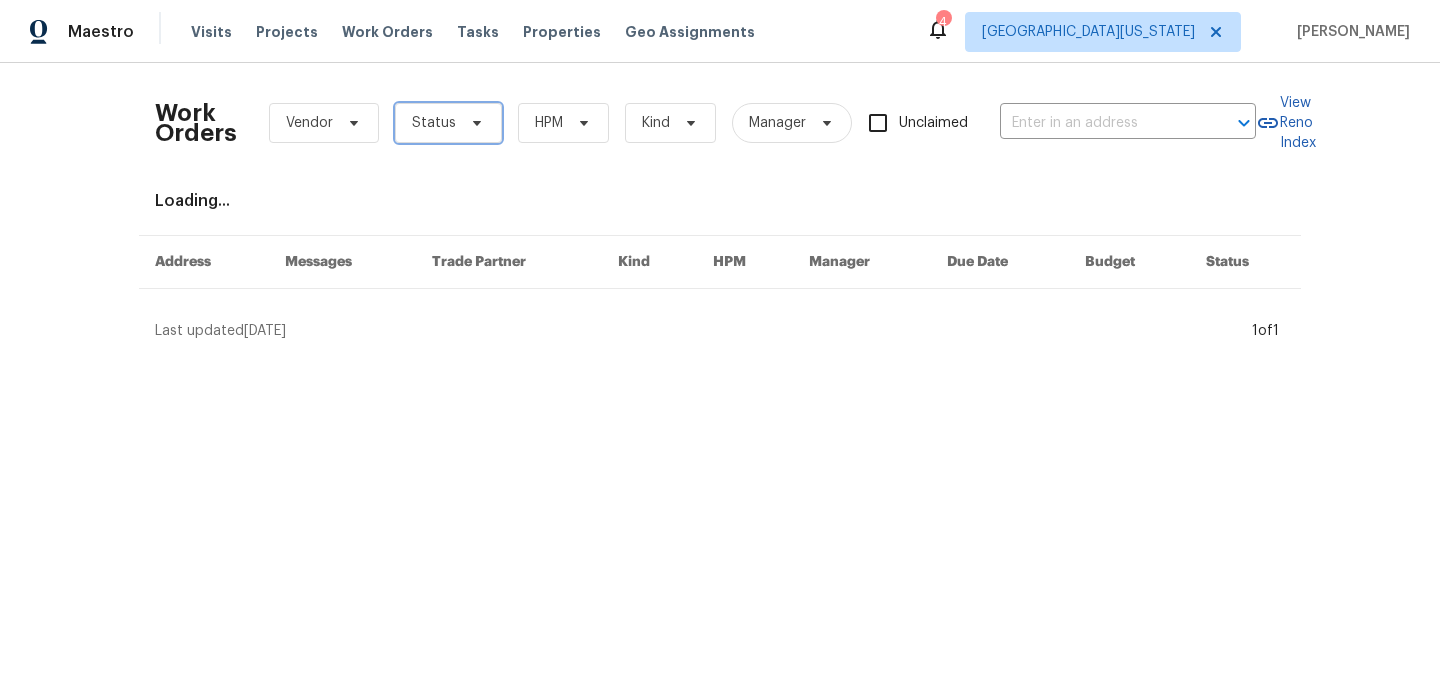 click on "Status" at bounding box center [434, 123] 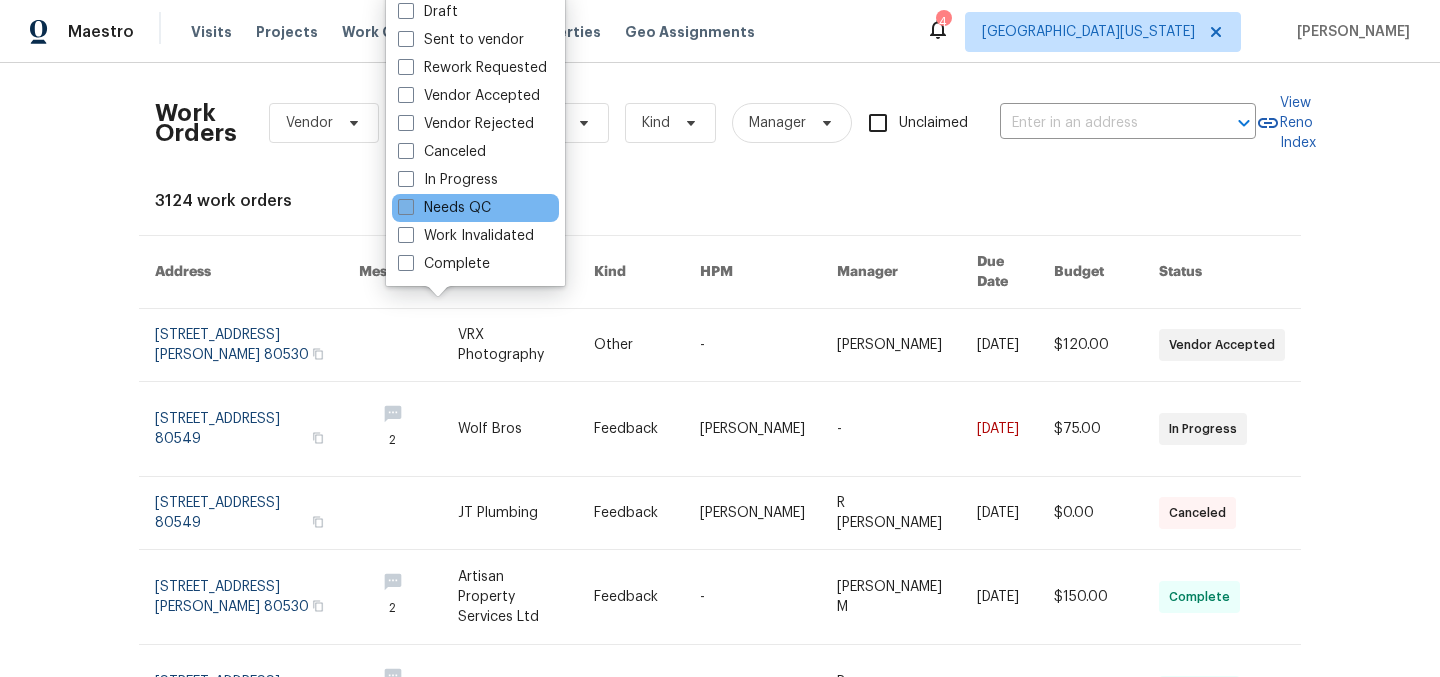 click on "Needs QC" at bounding box center (444, 208) 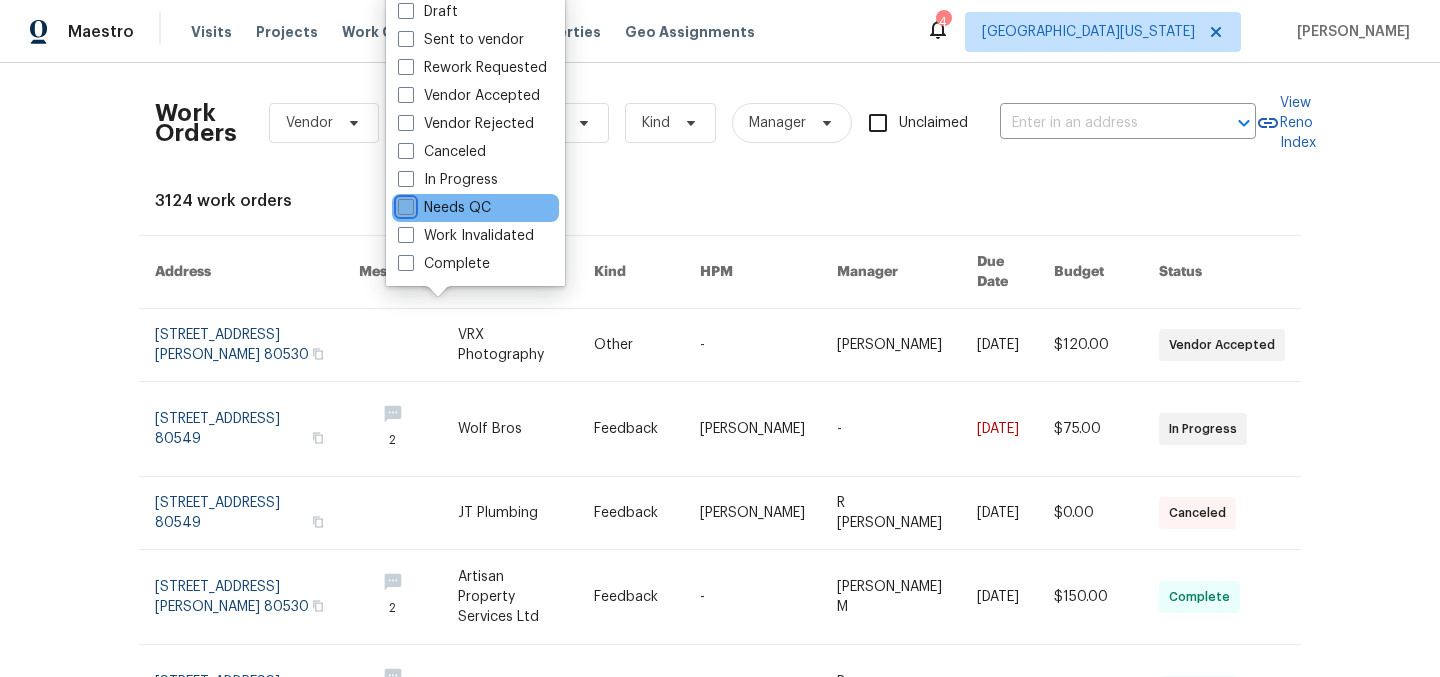 click on "Needs QC" at bounding box center (404, 204) 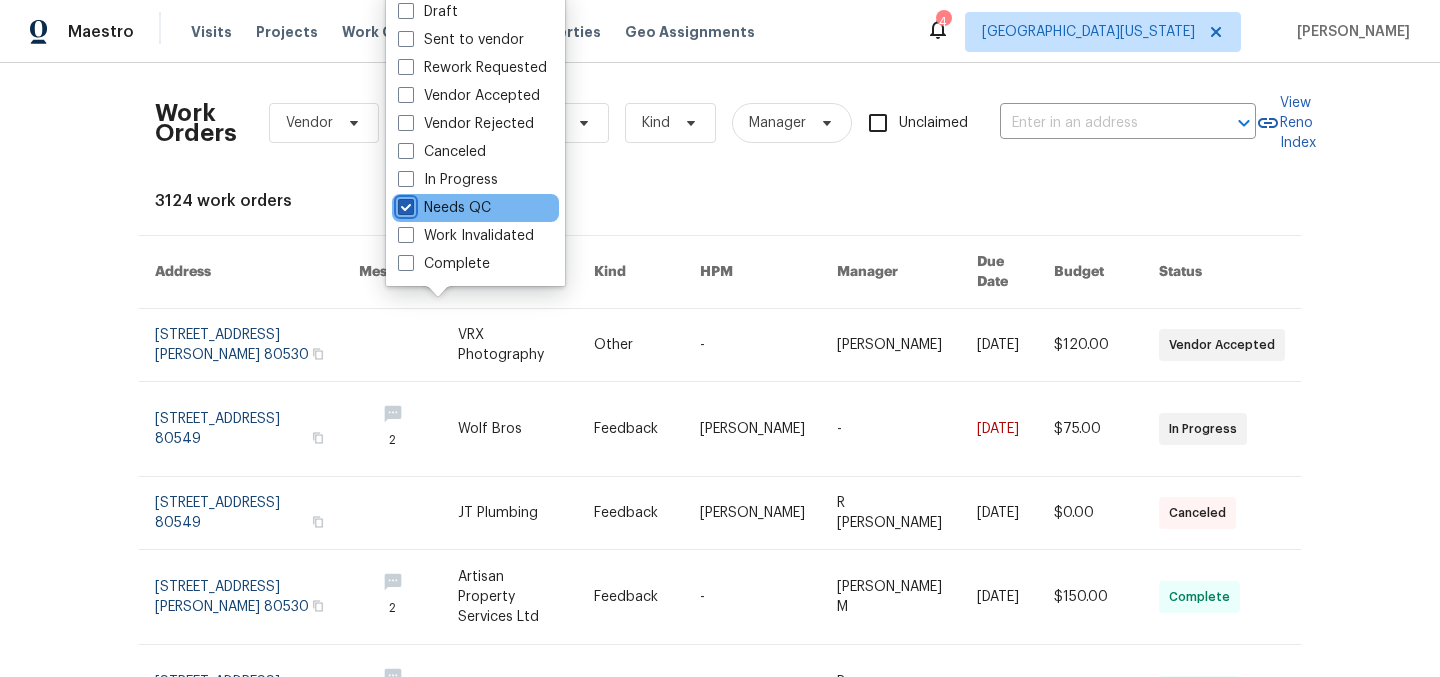 checkbox on "true" 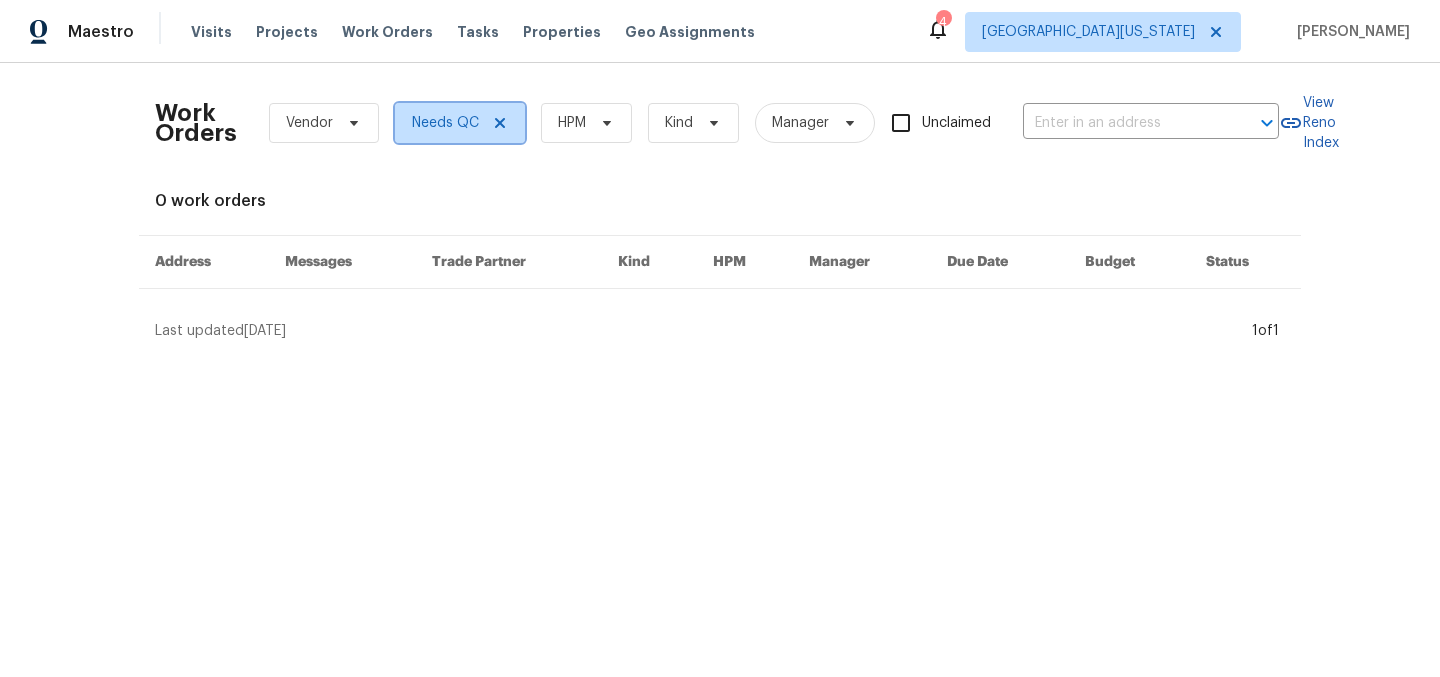 click 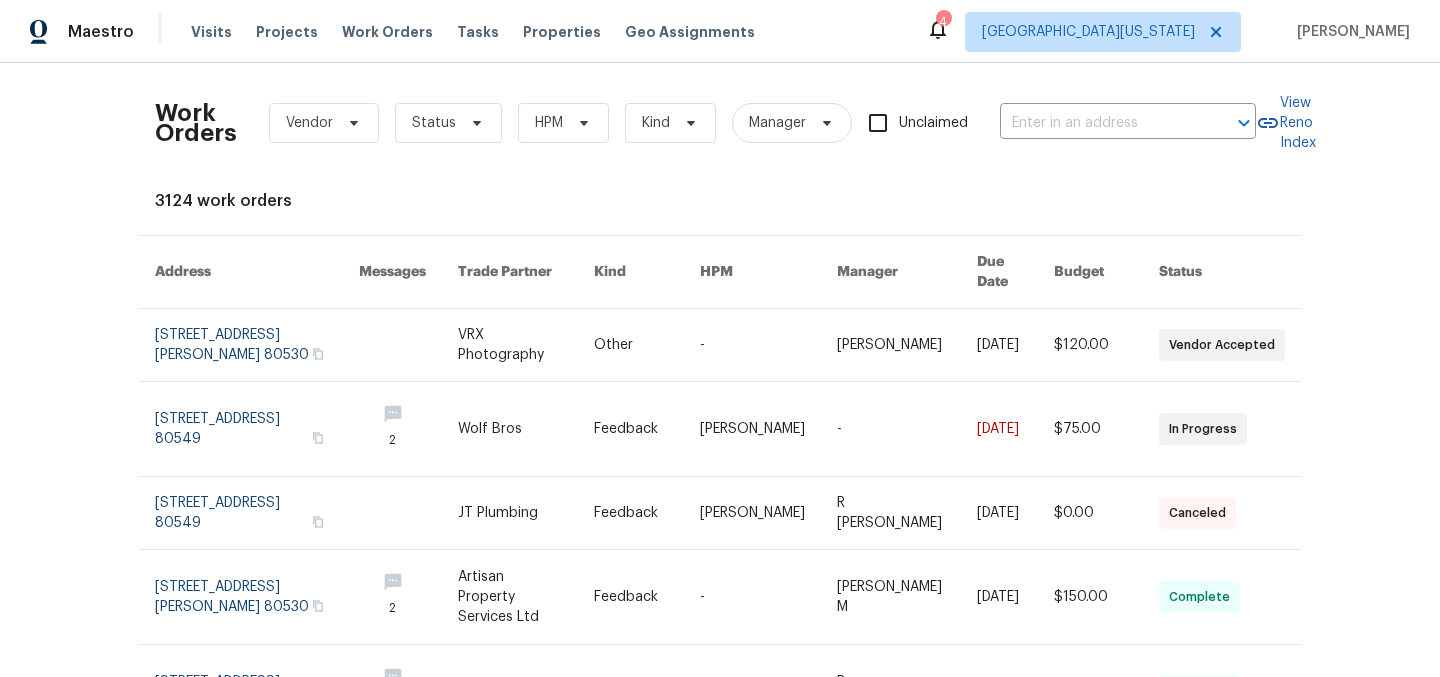 click on "Work Orders Vendor Status HPM Kind Manager Unclaimed ​ View Reno Index 3124 work orders Address Messages Trade Partner Kind HPM Manager Due Date Budget Status 542 Hawthorn Cir, Frederick, CO   80530 VRX Photography Other - Rayman Felix 7/12/2025 $120.00 Vendor Accepted 3913 Roosevelt Ave, Wellington, CO   80549 2 Wolf Bros Feedback John Gonzalez - 7/11/2025 $75.00 In Progress 3913 Roosevelt Ave, Wellington, CO   80549 JT Plumbing Feedback John Gonzalez R Yogesh Kannan 7/10/2025 $0.00 Canceled 542 Hawthorn Cir, Frederick, CO   80530 2 Artisan Property Services Ltd Feedback - Vignesh M 7/10/2025 $150.00 Complete 10699 Butte Dr, Longmont, CO   80504 1 Wolf Bros Feedback - R Yogesh Kannan 7/9/2025 $75.00 Complete 3617 Mead St, Fort Collins, CO   80526 2 JC Drain Solutions Renovation - John Gonzalez 7/14/2025 $8,500.00 Vendor Accepted 809 W 36th St, Loveland, CO   80538 Centralized Purchasing Renovation - Stephanie Paul 7/1/2025 $532.73 Complete 809 W 36th St, Loveland, CO   80538 3 Redi Carpet Inc Renovation -" at bounding box center (720, 665) 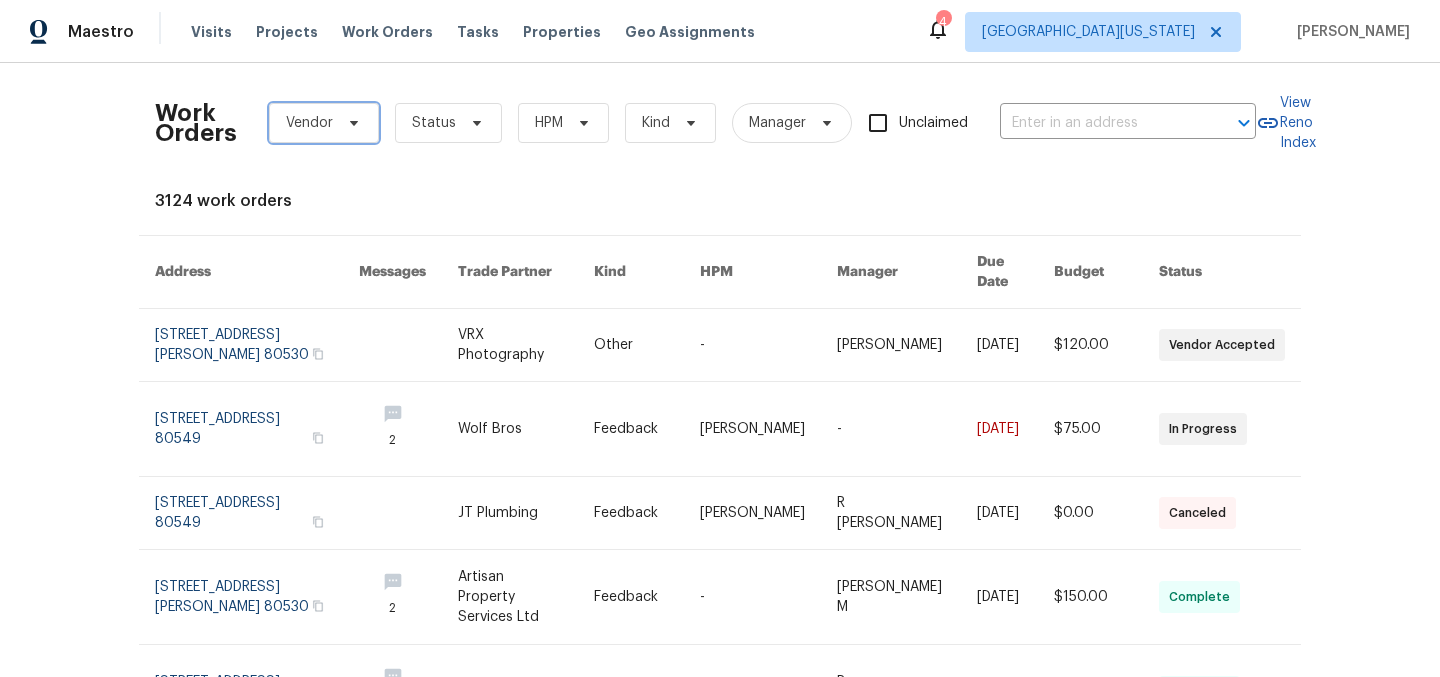 click on "Vendor" at bounding box center (309, 123) 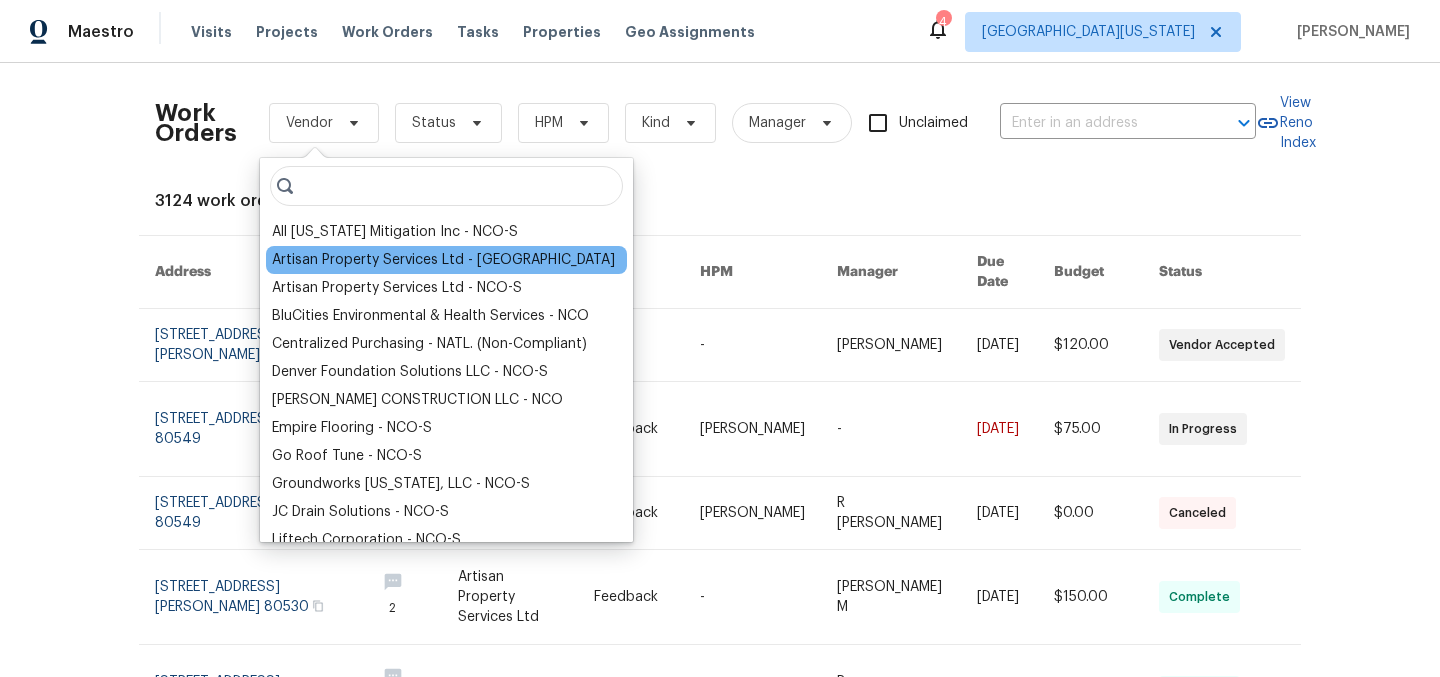 click on "Artisan Property Services Ltd - NCO" at bounding box center [443, 260] 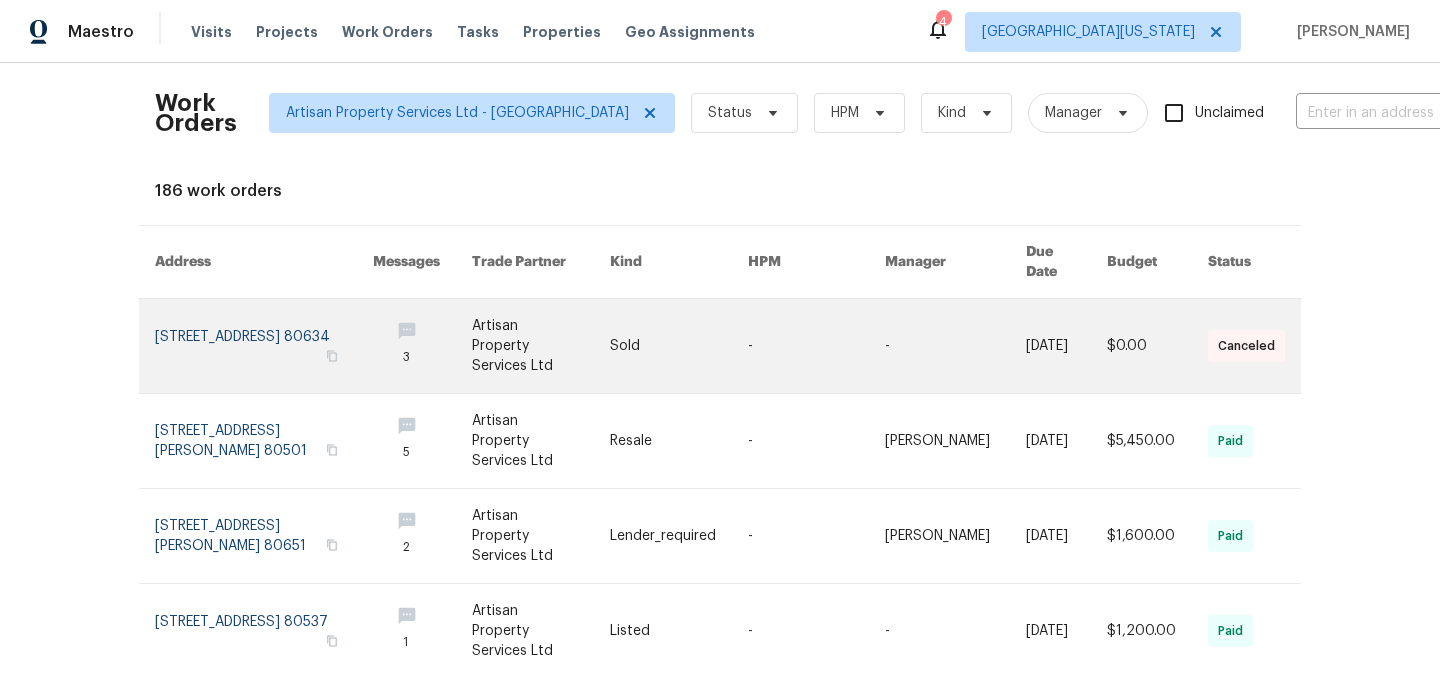 scroll, scrollTop: 0, scrollLeft: 0, axis: both 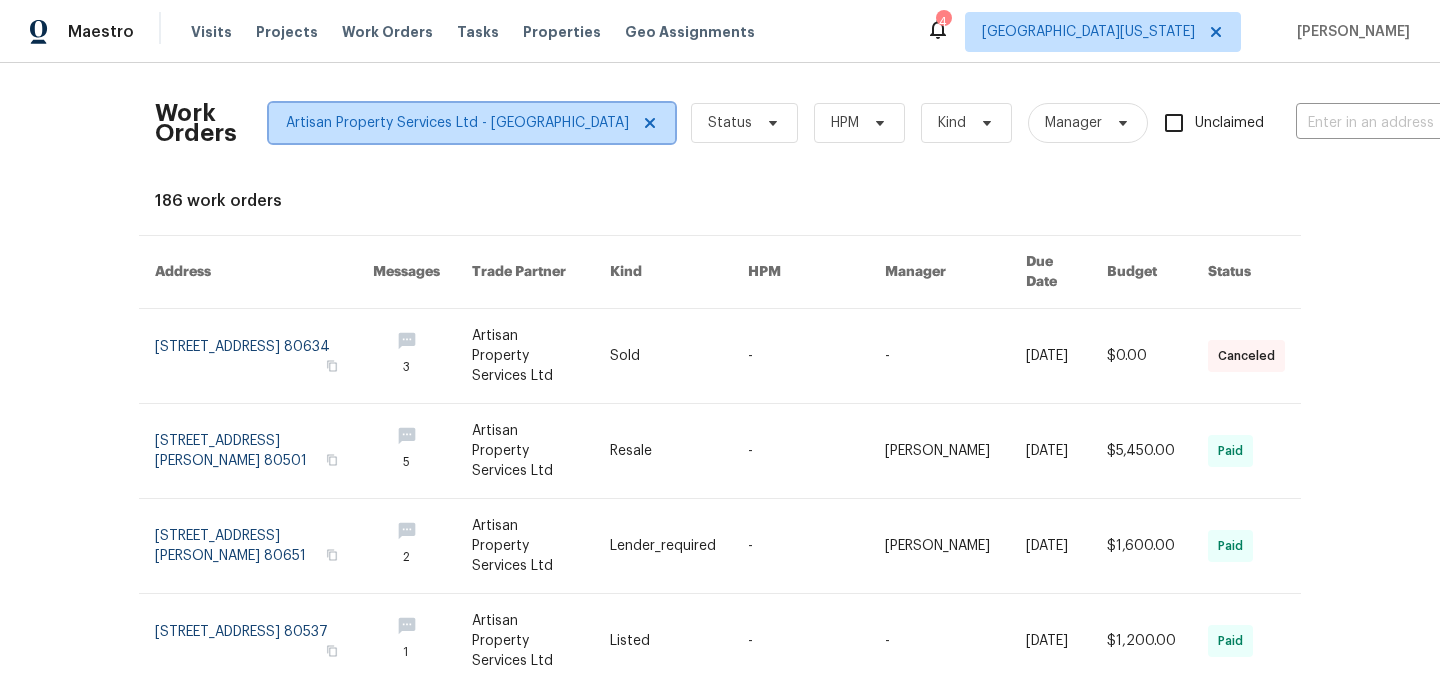 click 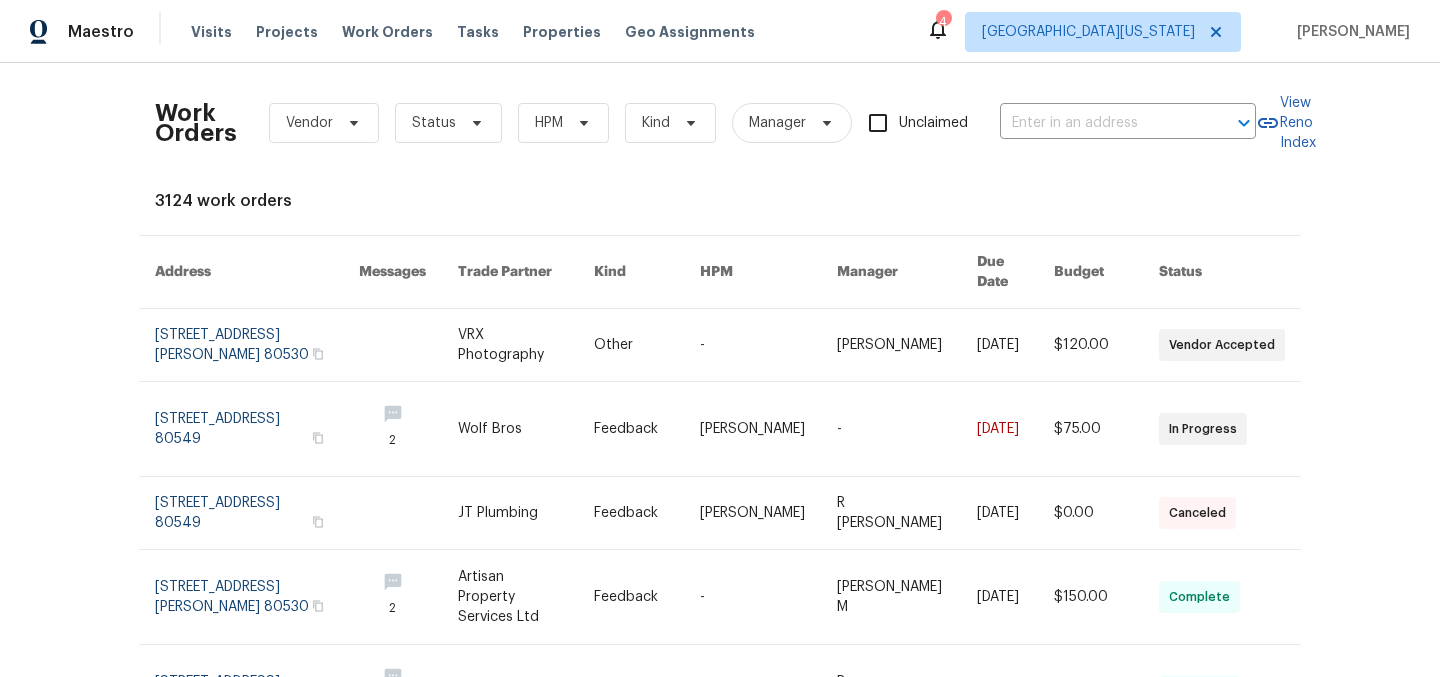 click on "Work Orders Vendor Status HPM Kind Manager Unclaimed ​ View Reno Index 3124 work orders Address Messages Trade Partner Kind HPM Manager Due Date Budget Status 542 Hawthorn Cir, Frederick, CO   80530 VRX Photography Other - Rayman Felix 7/12/2025 $120.00 Vendor Accepted 3913 Roosevelt Ave, Wellington, CO   80549 2 Wolf Bros Feedback John Gonzalez - 7/11/2025 $75.00 In Progress 3913 Roosevelt Ave, Wellington, CO   80549 JT Plumbing Feedback John Gonzalez R Yogesh Kannan 7/10/2025 $0.00 Canceled 542 Hawthorn Cir, Frederick, CO   80530 2 Artisan Property Services Ltd Feedback - Vignesh M 7/10/2025 $150.00 Complete 10699 Butte Dr, Longmont, CO   80504 1 Wolf Bros Feedback - R Yogesh Kannan 7/9/2025 $75.00 Complete 3617 Mead St, Fort Collins, CO   80526 2 JC Drain Solutions Renovation - John Gonzalez 7/14/2025 $8,500.00 Vendor Accepted 809 W 36th St, Loveland, CO   80538 Centralized Purchasing Renovation - Stephanie Paul 7/1/2025 $532.73 Complete 809 W 36th St, Loveland, CO   80538 3 Redi Carpet Inc Renovation -" at bounding box center [720, 665] 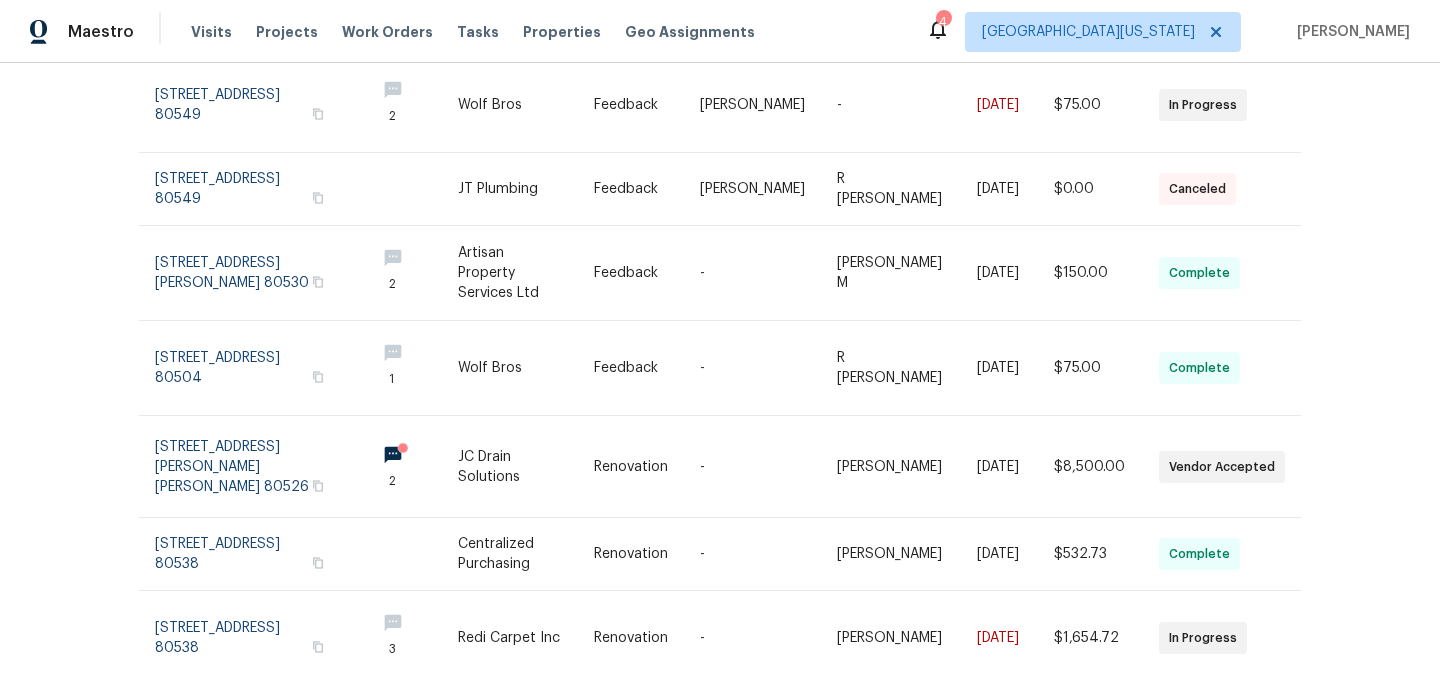 scroll, scrollTop: 0, scrollLeft: 0, axis: both 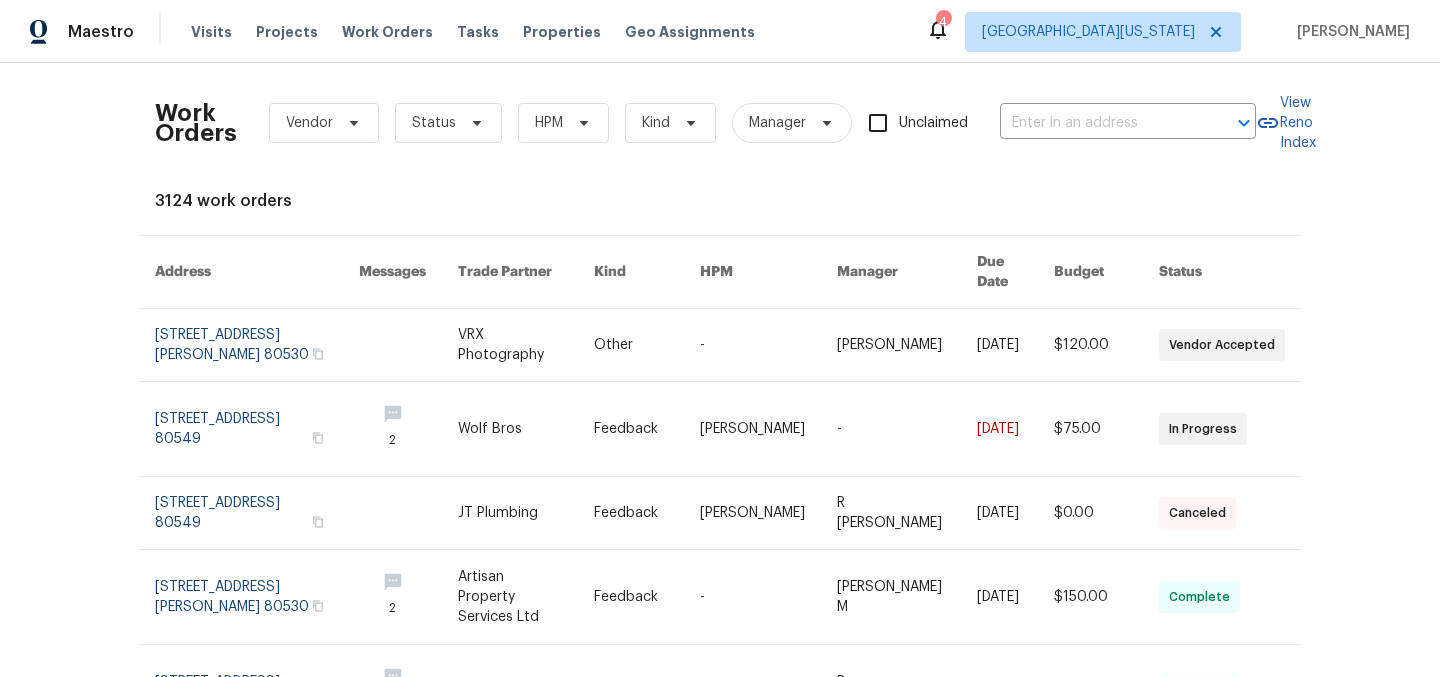 click on "Work Orders Vendor Status HPM Kind Manager Unclaimed ​ View Reno Index 3124 work orders Address Messages Trade Partner Kind HPM Manager Due Date Budget Status 542 Hawthorn Cir, Frederick, CO   80530 VRX Photography Other - Rayman Felix 7/12/2025 $120.00 Vendor Accepted 3913 Roosevelt Ave, Wellington, CO   80549 2 Wolf Bros Feedback John Gonzalez - 7/11/2025 $75.00 In Progress 3913 Roosevelt Ave, Wellington, CO   80549 JT Plumbing Feedback John Gonzalez R Yogesh Kannan 7/10/2025 $0.00 Canceled 542 Hawthorn Cir, Frederick, CO   80530 2 Artisan Property Services Ltd Feedback - Vignesh M 7/10/2025 $150.00 Complete 10699 Butte Dr, Longmont, CO   80504 1 Wolf Bros Feedback - R Yogesh Kannan 7/9/2025 $75.00 Complete 3617 Mead St, Fort Collins, CO   80526 2 JC Drain Solutions Renovation - John Gonzalez 7/14/2025 $8,500.00 Vendor Accepted 809 W 36th St, Loveland, CO   80538 Centralized Purchasing Renovation - Stephanie Paul 7/1/2025 $532.73 Complete 809 W 36th St, Loveland, CO   80538 3 Redi Carpet Inc Renovation -" at bounding box center [720, 665] 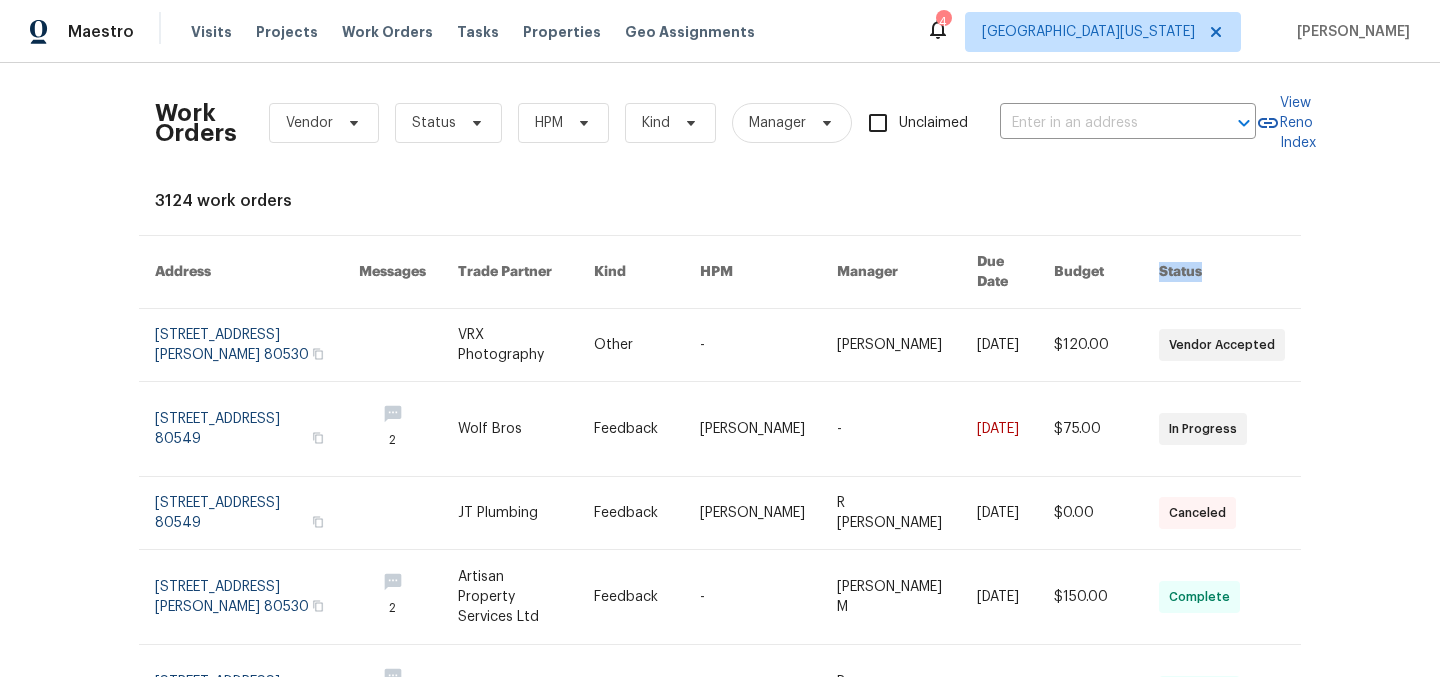 click on "Status" at bounding box center (1222, 272) 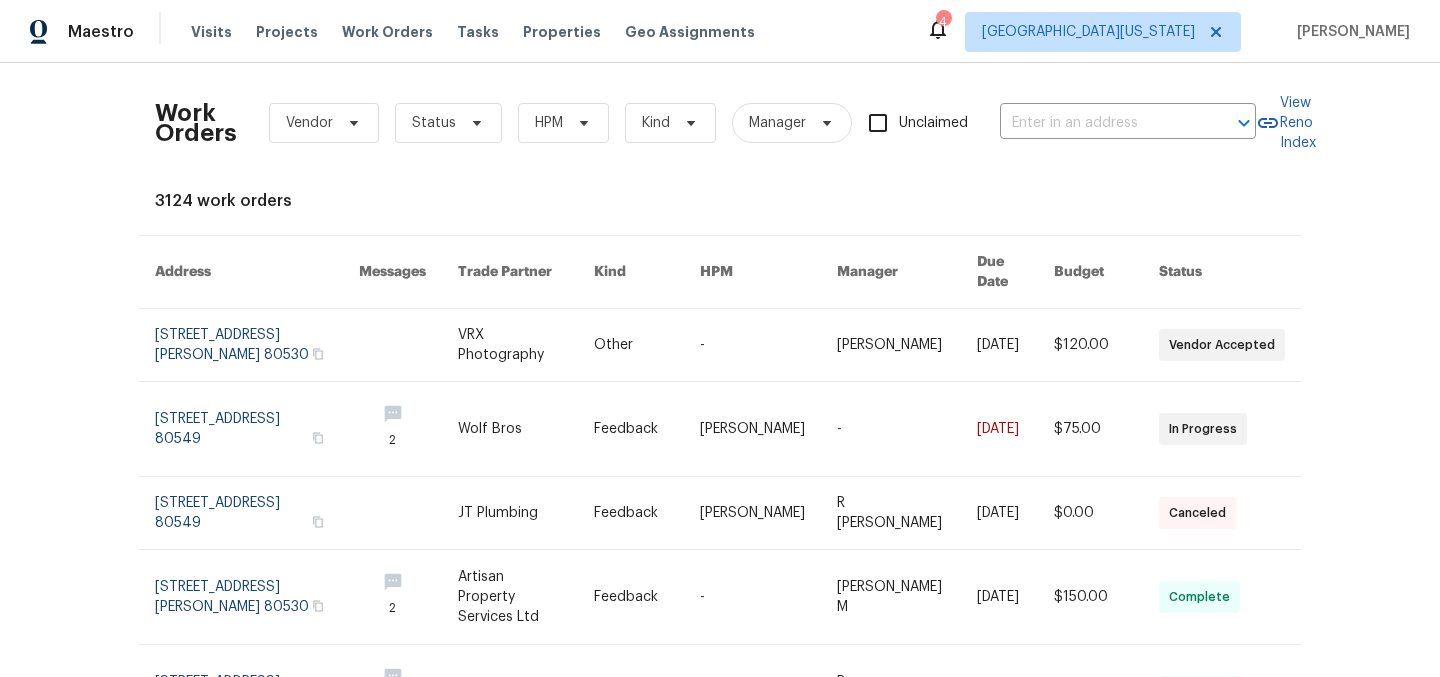 click on "Work Orders Vendor Status HPM Kind Manager Unclaimed ​ View Reno Index 3124 work orders Address Messages Trade Partner Kind HPM Manager Due Date Budget Status 542 Hawthorn Cir, Frederick, CO   80530 VRX Photography Other - Rayman Felix 7/12/2025 $120.00 Vendor Accepted 3913 Roosevelt Ave, Wellington, CO   80549 2 Wolf Bros Feedback John Gonzalez - 7/11/2025 $75.00 In Progress 3913 Roosevelt Ave, Wellington, CO   80549 JT Plumbing Feedback John Gonzalez R Yogesh Kannan 7/10/2025 $0.00 Canceled 542 Hawthorn Cir, Frederick, CO   80530 2 Artisan Property Services Ltd Feedback - Vignesh M 7/10/2025 $150.00 Complete 10699 Butte Dr, Longmont, CO   80504 1 Wolf Bros Feedback - R Yogesh Kannan 7/9/2025 $75.00 Complete 3617 Mead St, Fort Collins, CO   80526 2 JC Drain Solutions Renovation - John Gonzalez 7/14/2025 $8,500.00 Vendor Accepted 809 W 36th St, Loveland, CO   80538 Centralized Purchasing Renovation - Stephanie Paul 7/1/2025 $532.73 Complete 809 W 36th St, Loveland, CO   80538 3 Redi Carpet Inc Renovation -" at bounding box center (720, 665) 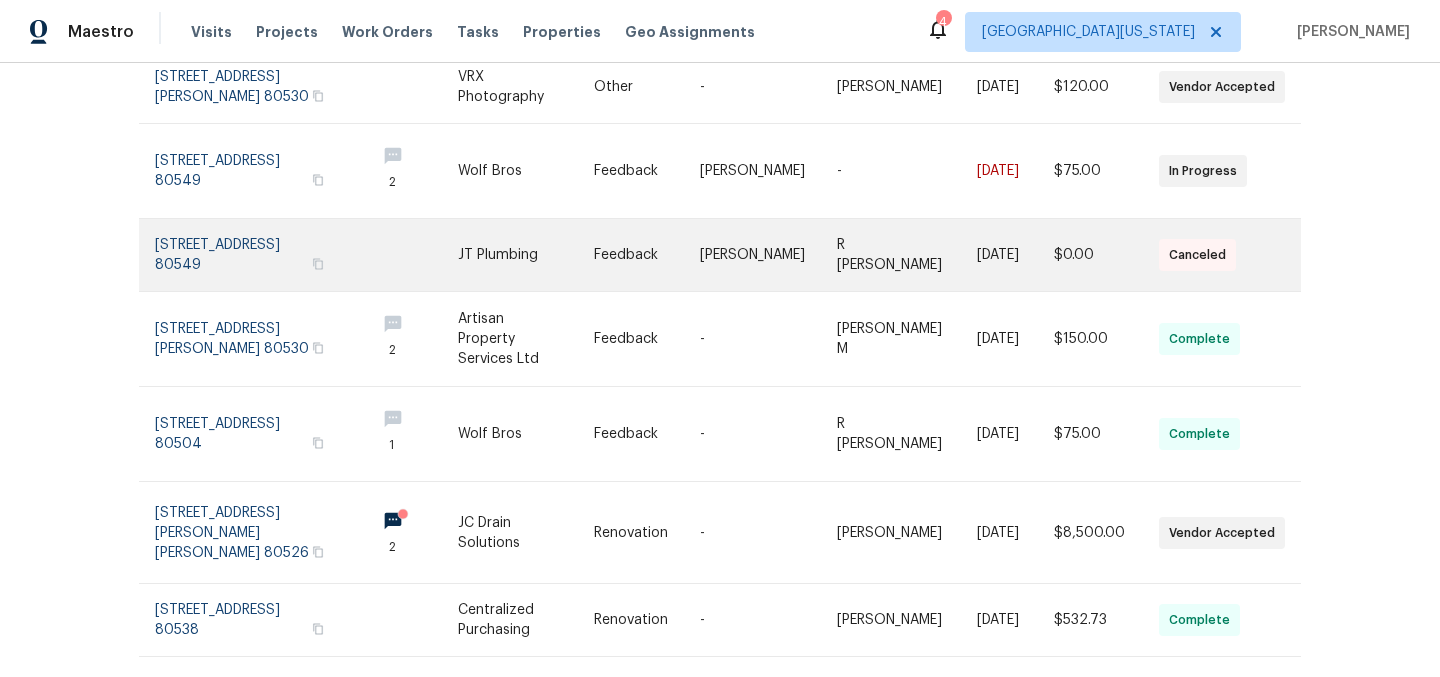 scroll, scrollTop: 0, scrollLeft: 0, axis: both 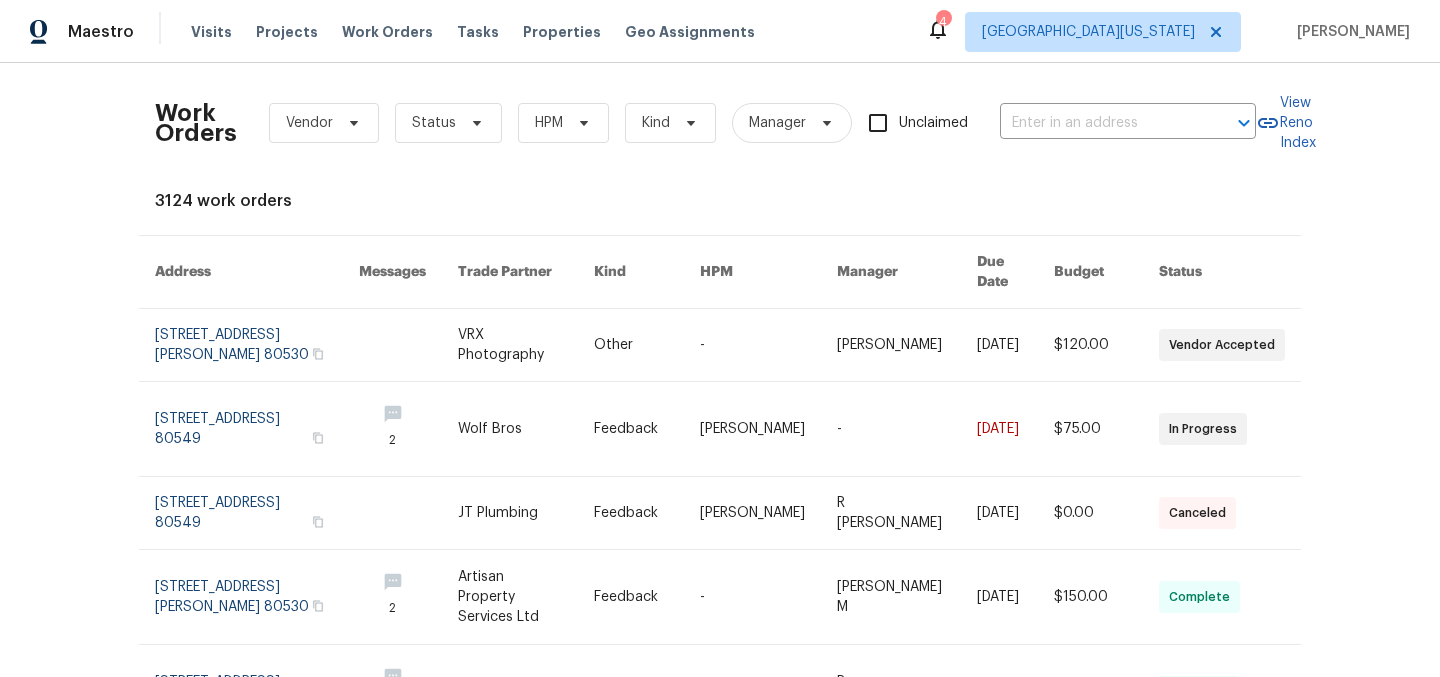 click on "Manager" at bounding box center (891, 272) 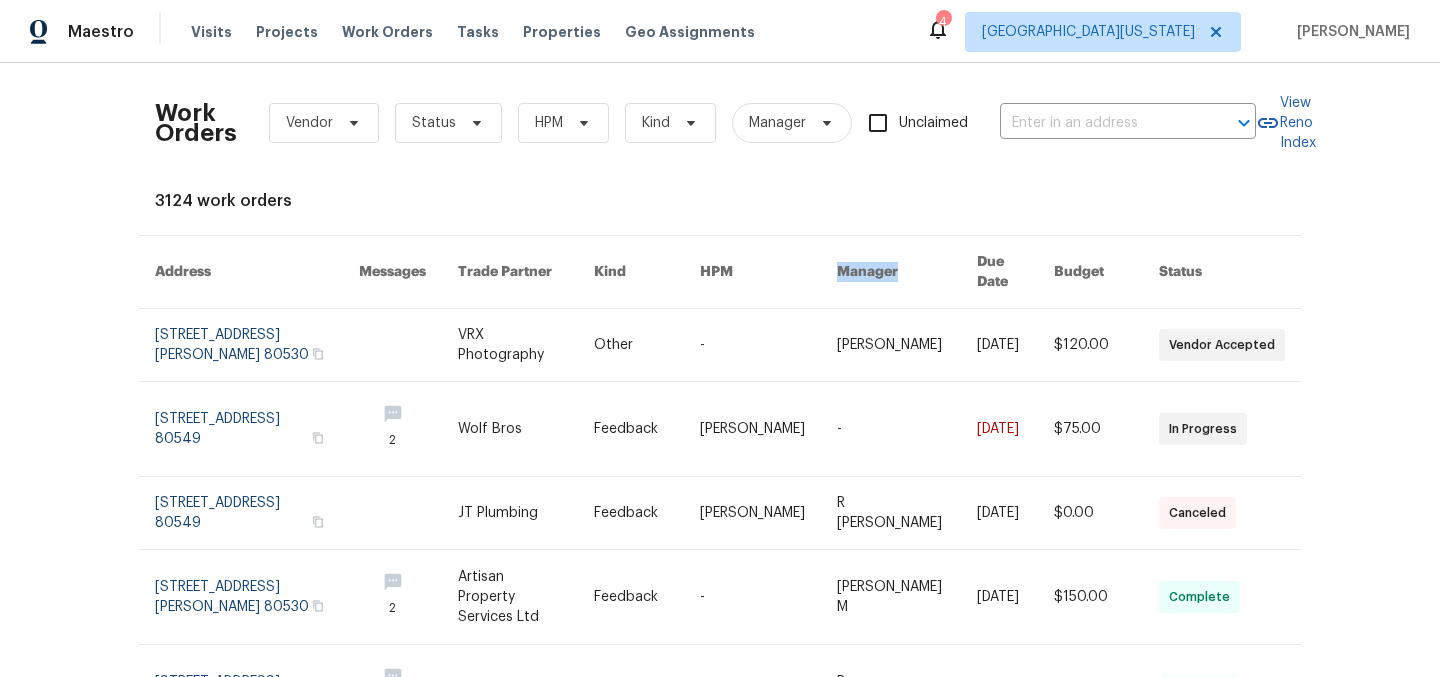 click on "Manager" at bounding box center (891, 272) 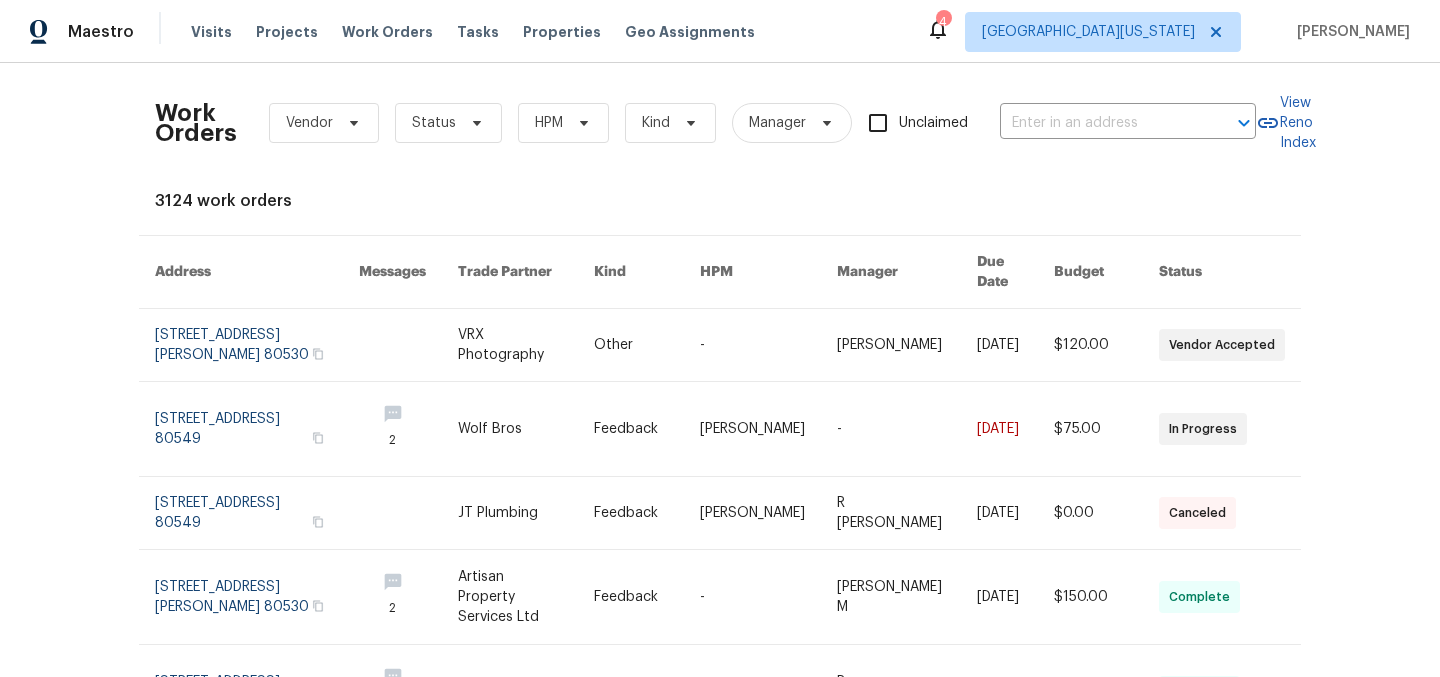 click on "Due Date" at bounding box center (999, 272) 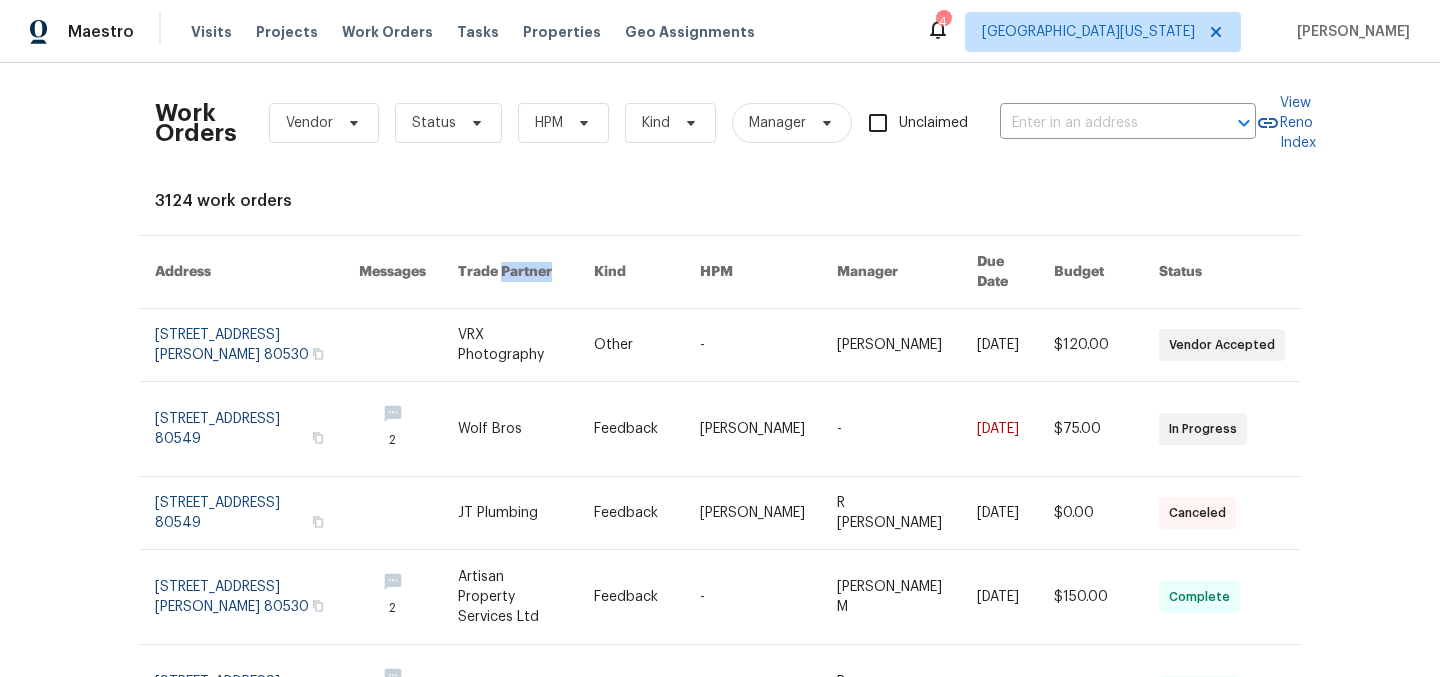 click on "Trade Partner" at bounding box center (510, 272) 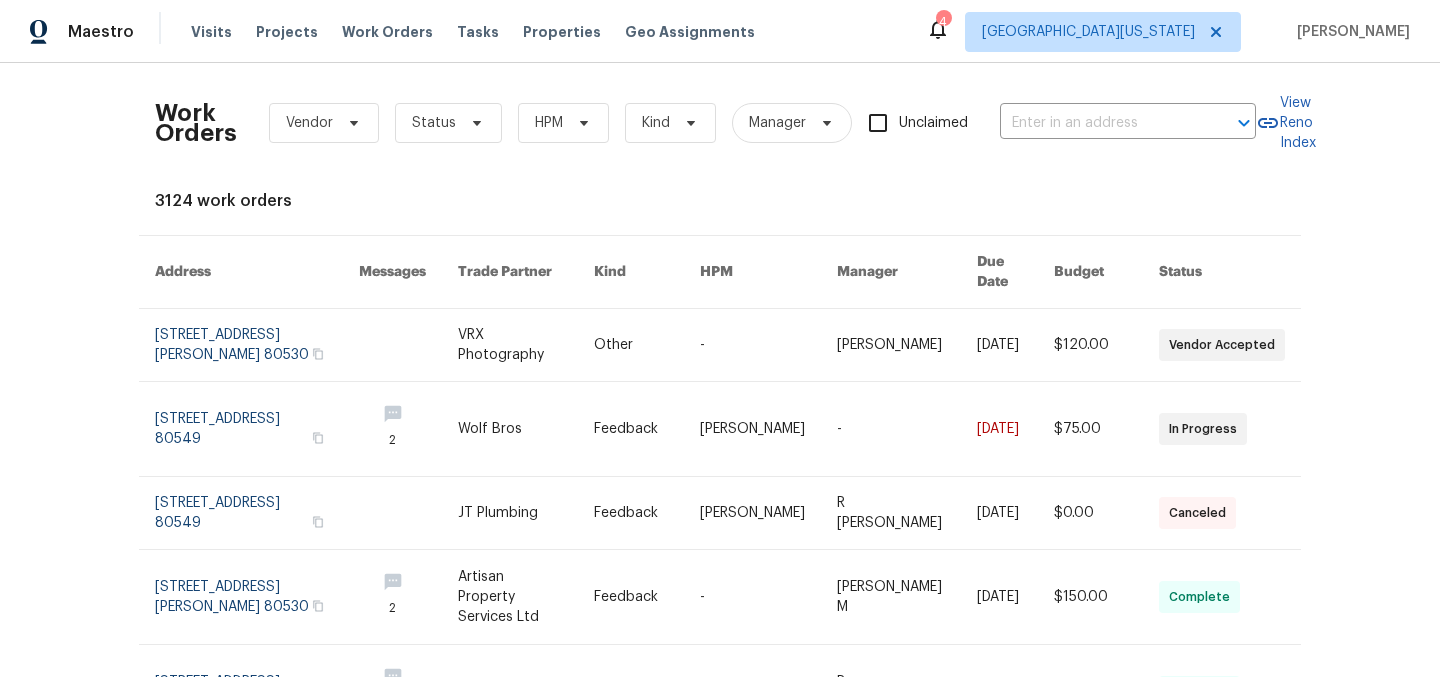 click on "3124 work orders" at bounding box center [720, 201] 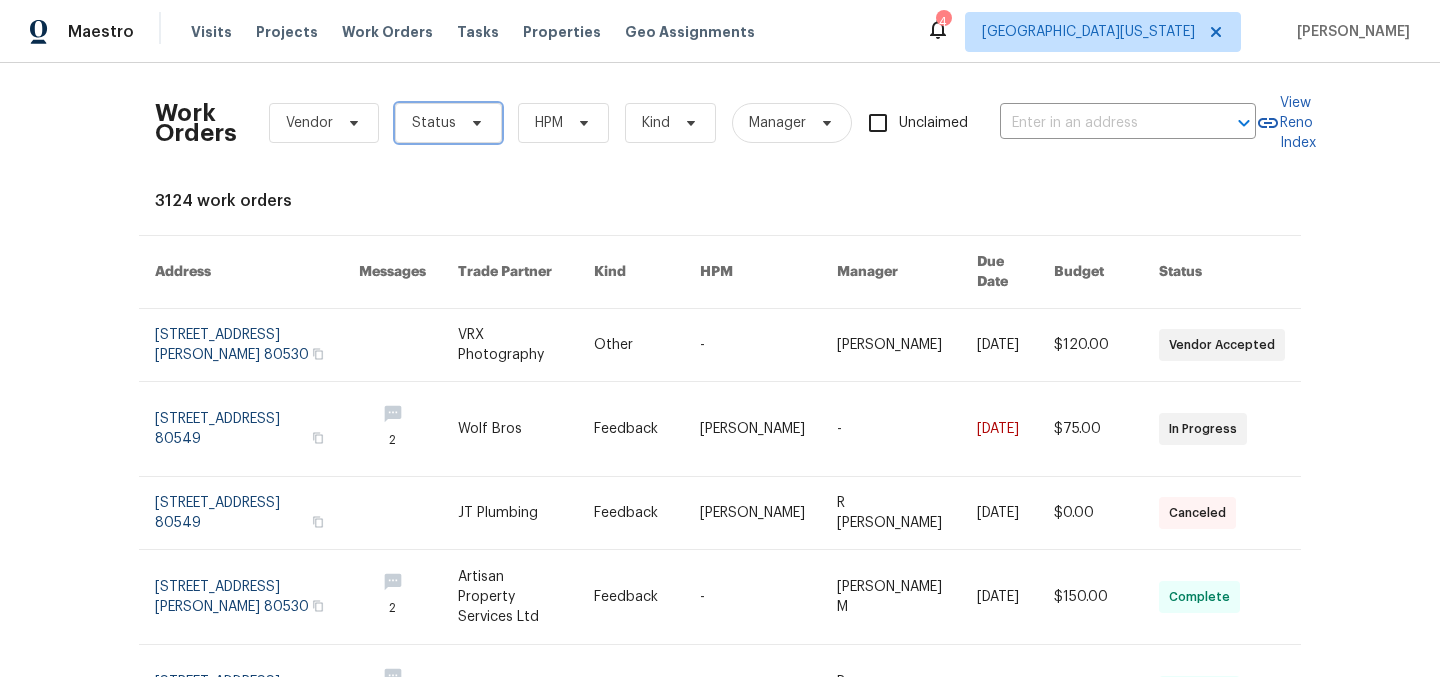 click on "Status" at bounding box center [448, 123] 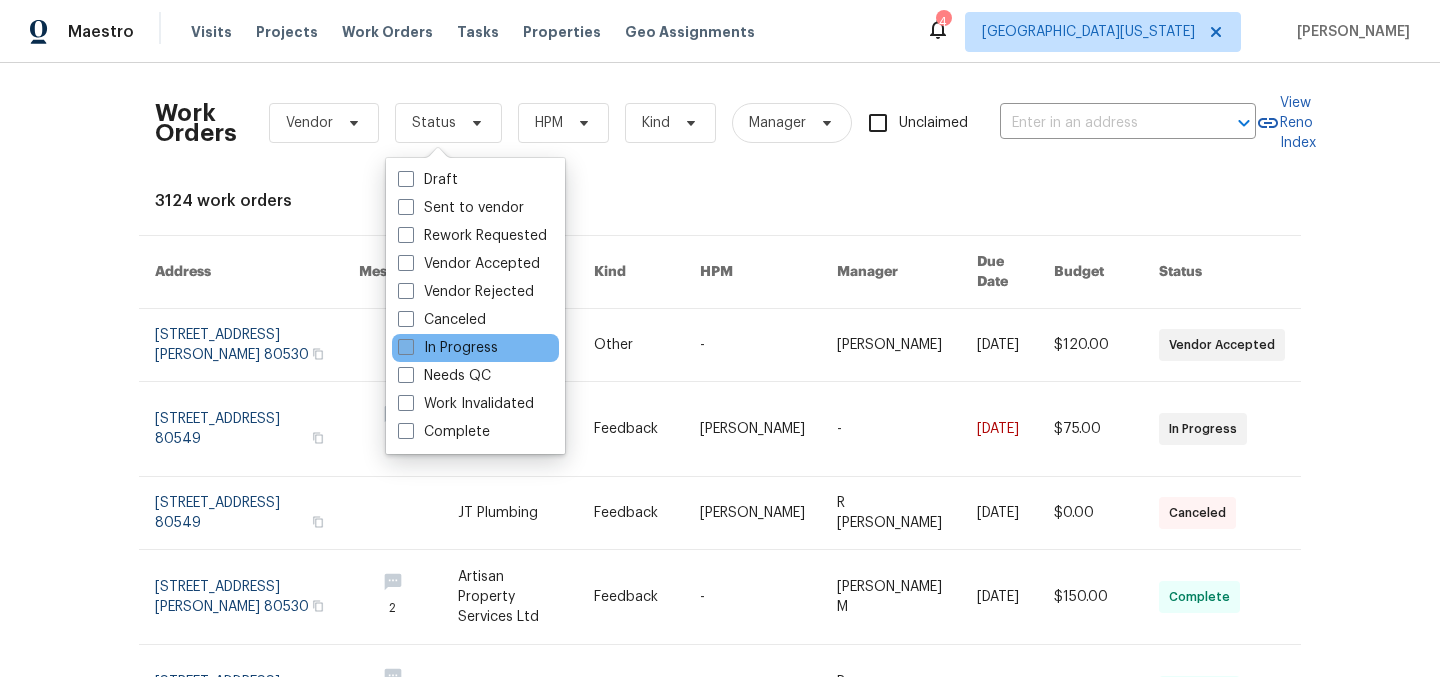 click on "In Progress" at bounding box center (448, 348) 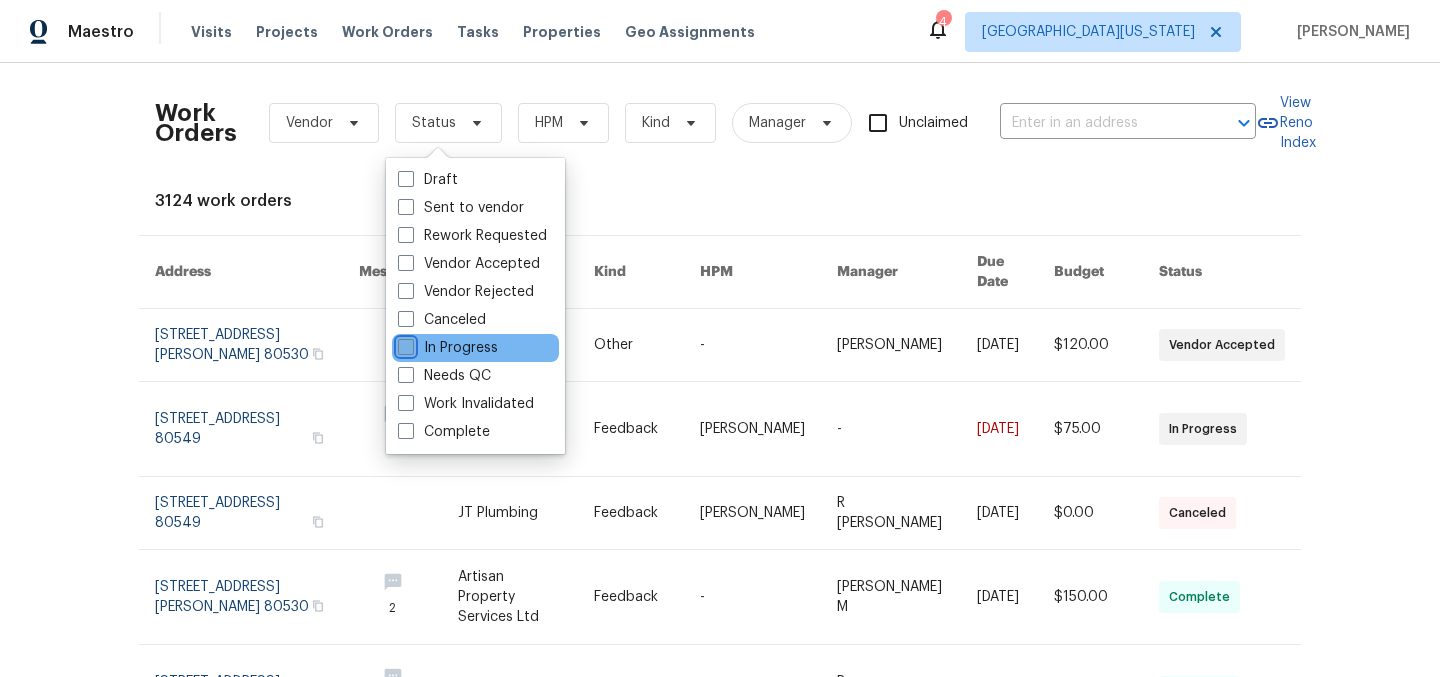 click on "In Progress" at bounding box center [404, 344] 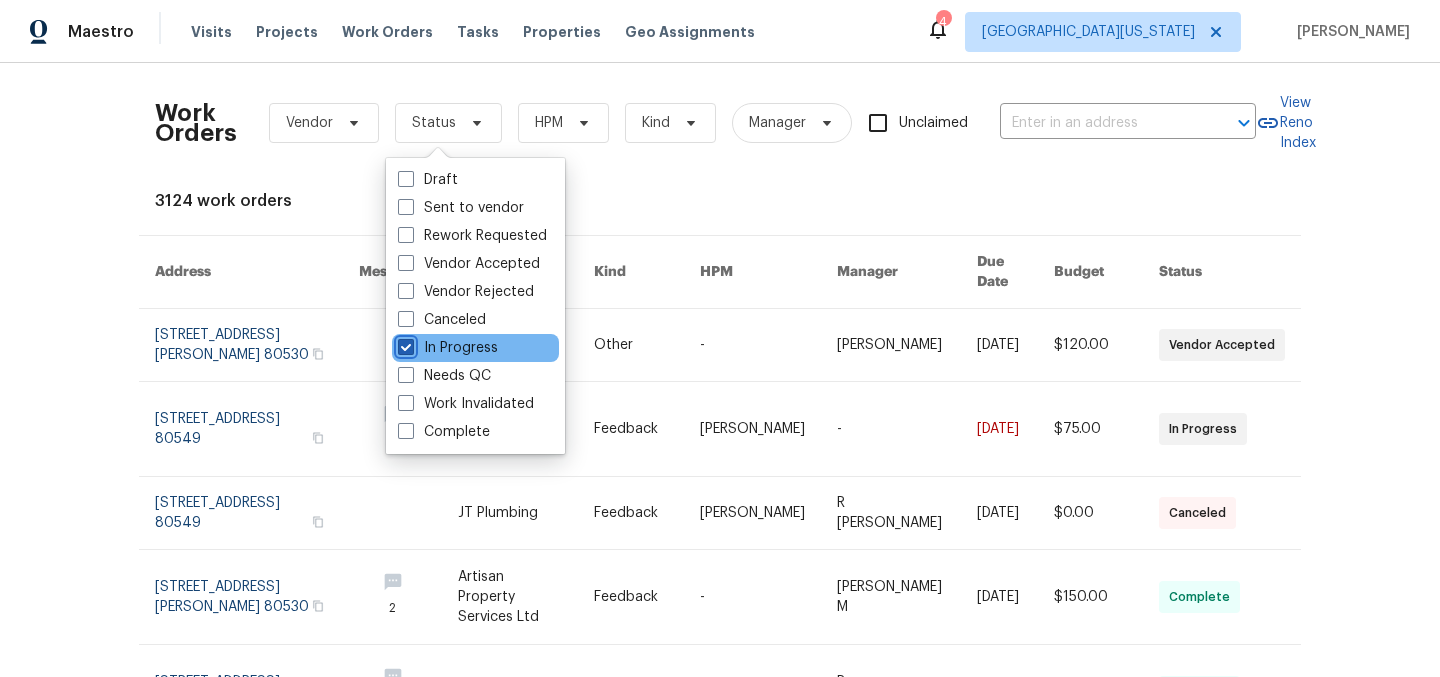 checkbox on "true" 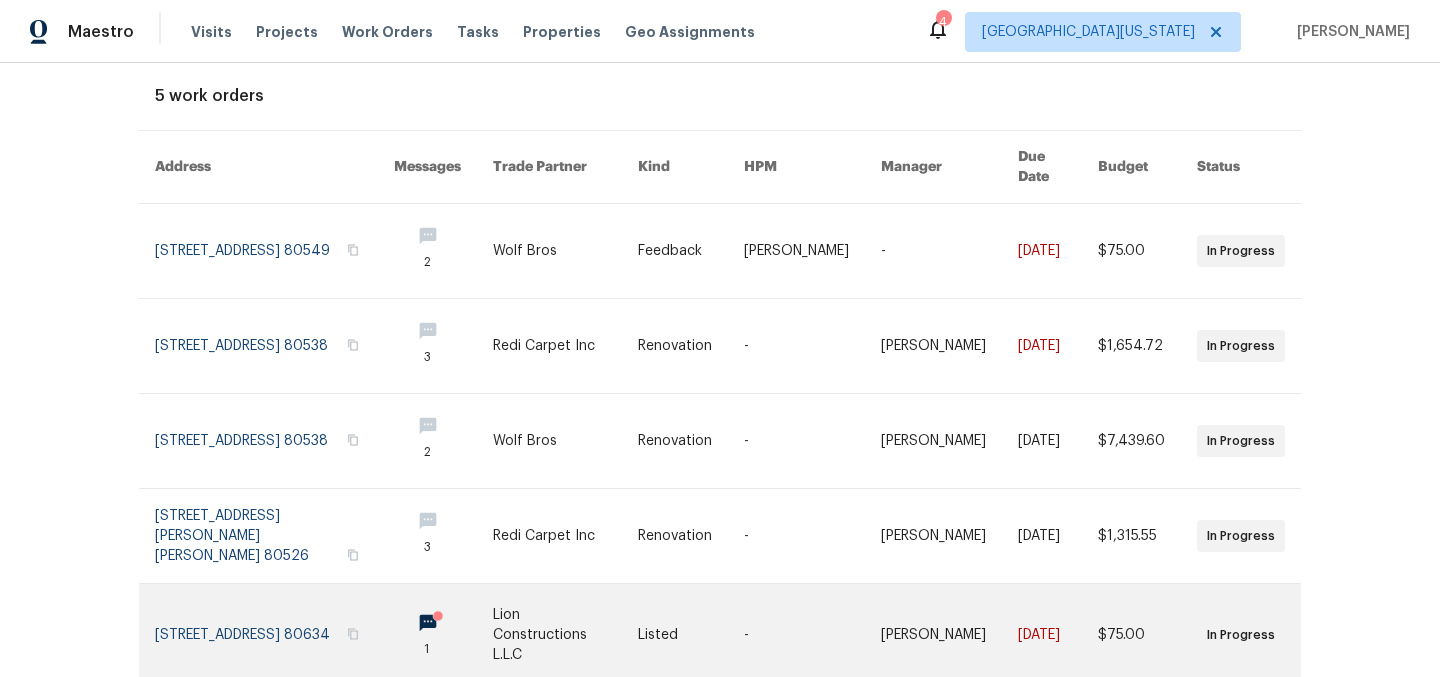scroll, scrollTop: 174, scrollLeft: 0, axis: vertical 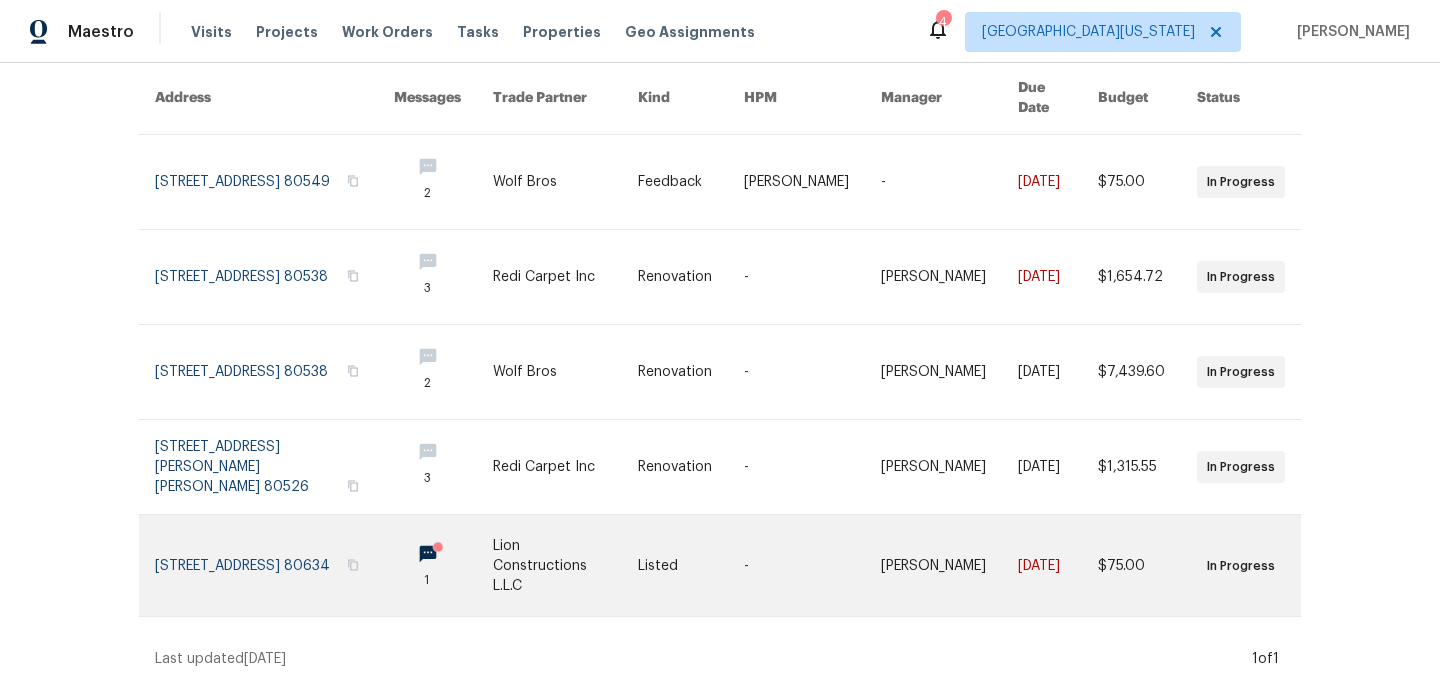 click at bounding box center (274, 565) 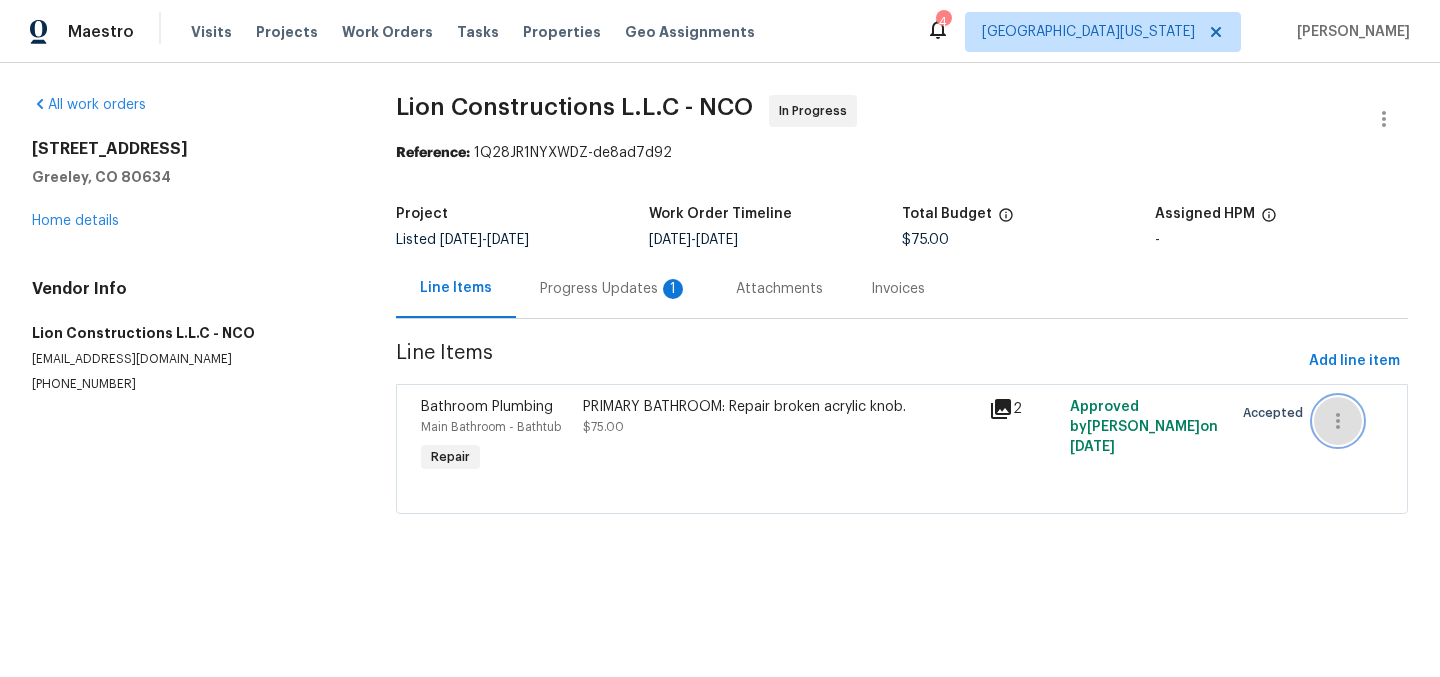 click 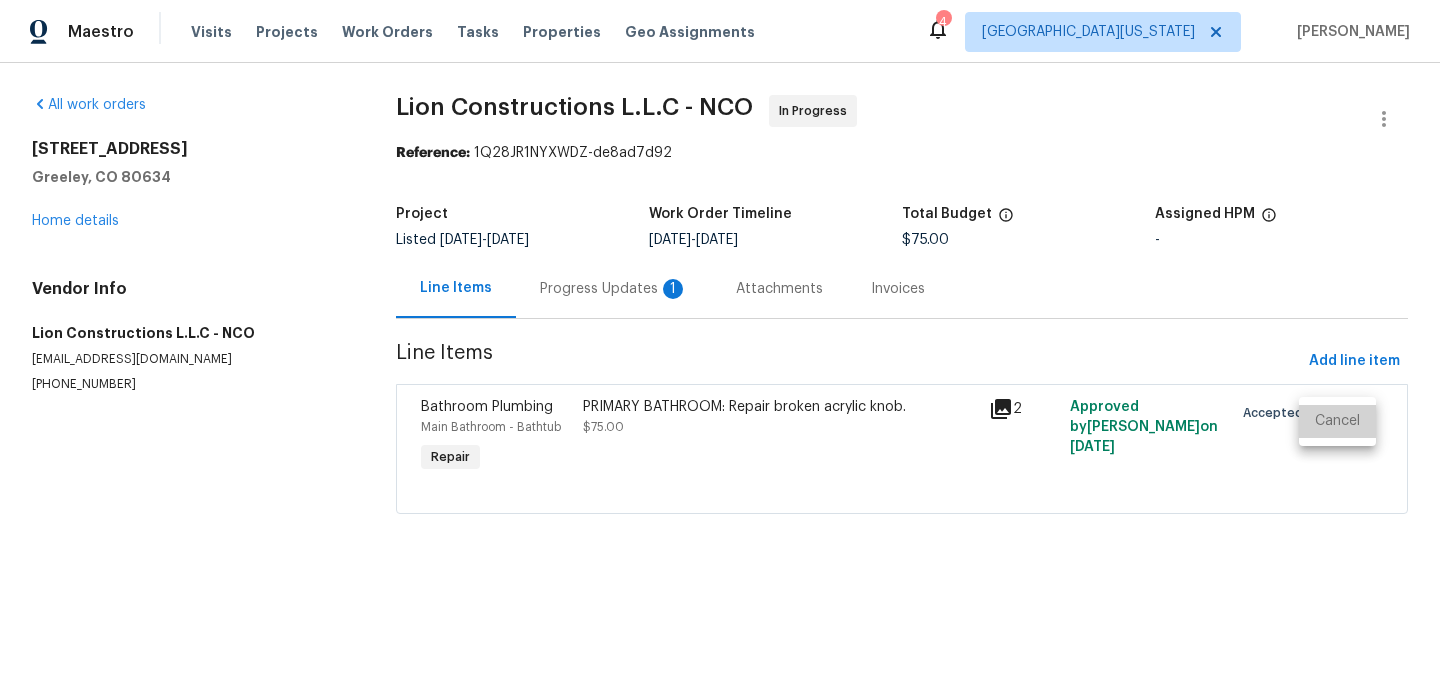 click on "Cancel" at bounding box center [1337, 421] 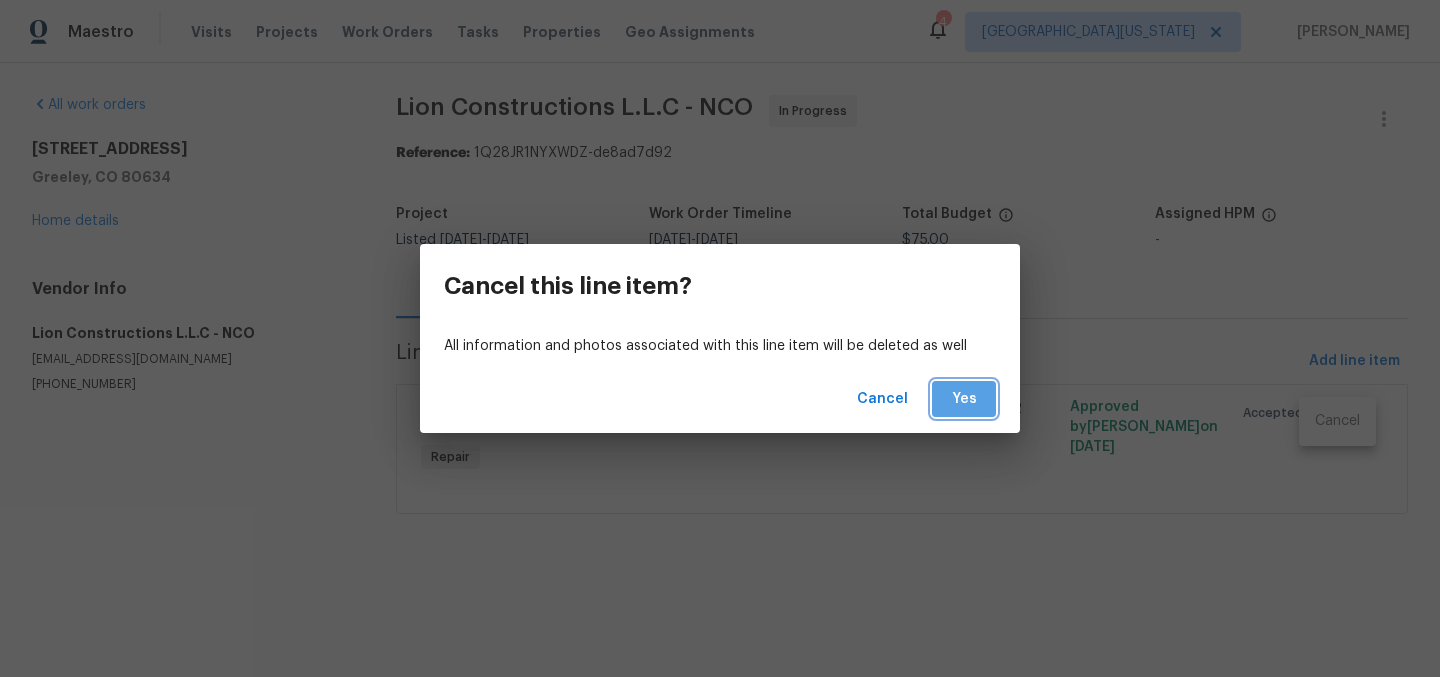 click on "Yes" at bounding box center (964, 399) 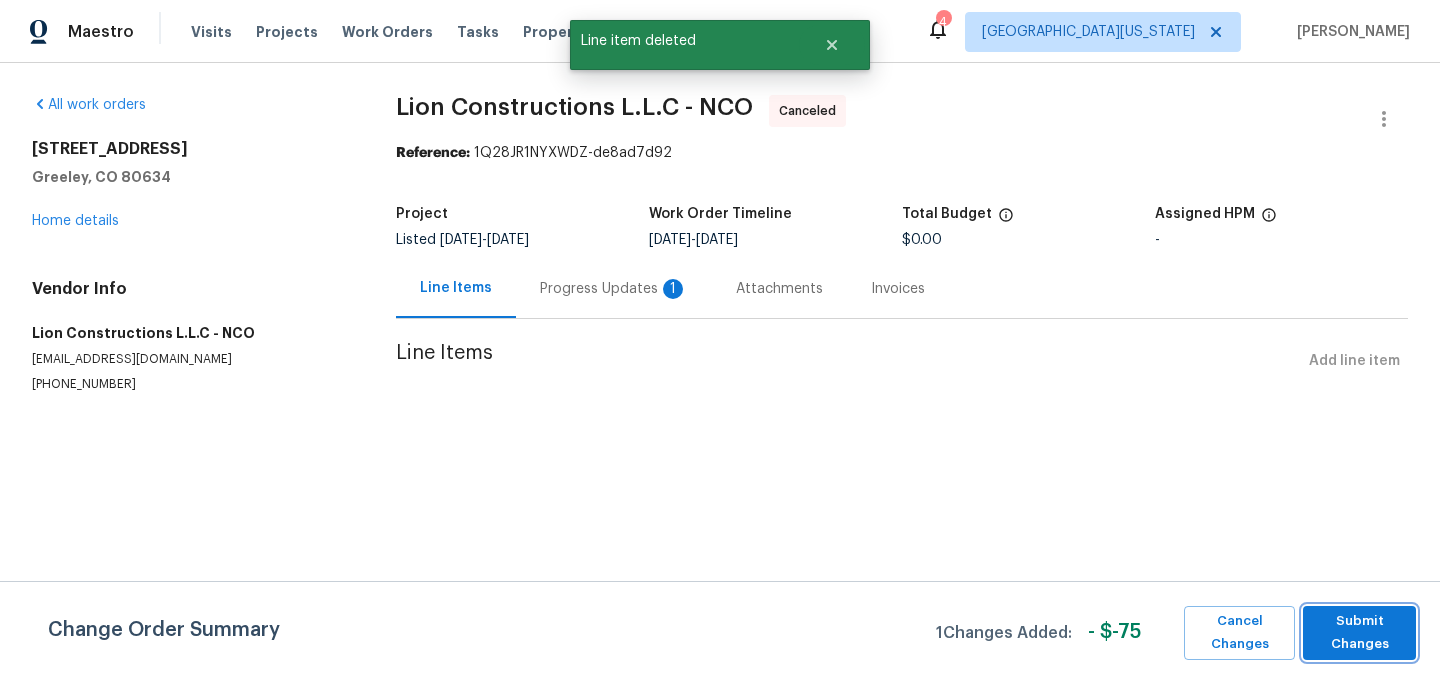 click on "Submit Changes" at bounding box center (1359, 633) 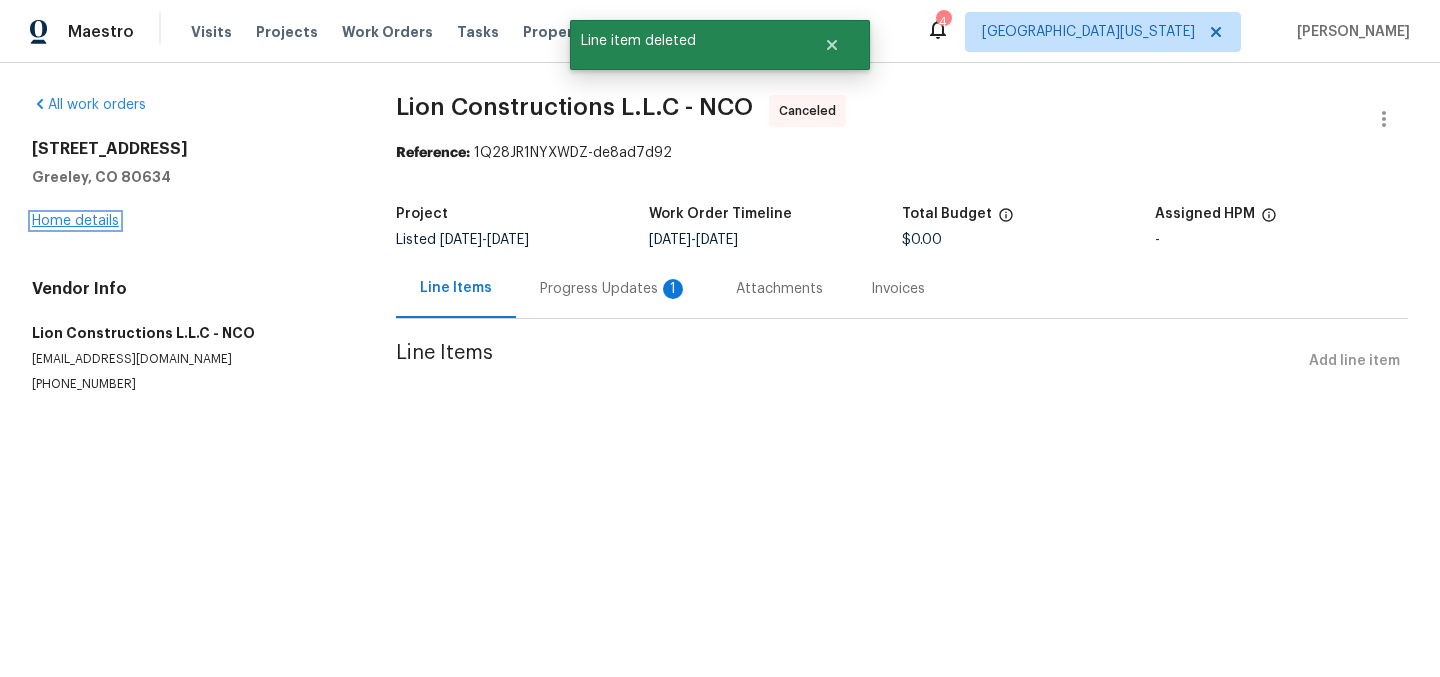 click on "Home details" at bounding box center [75, 221] 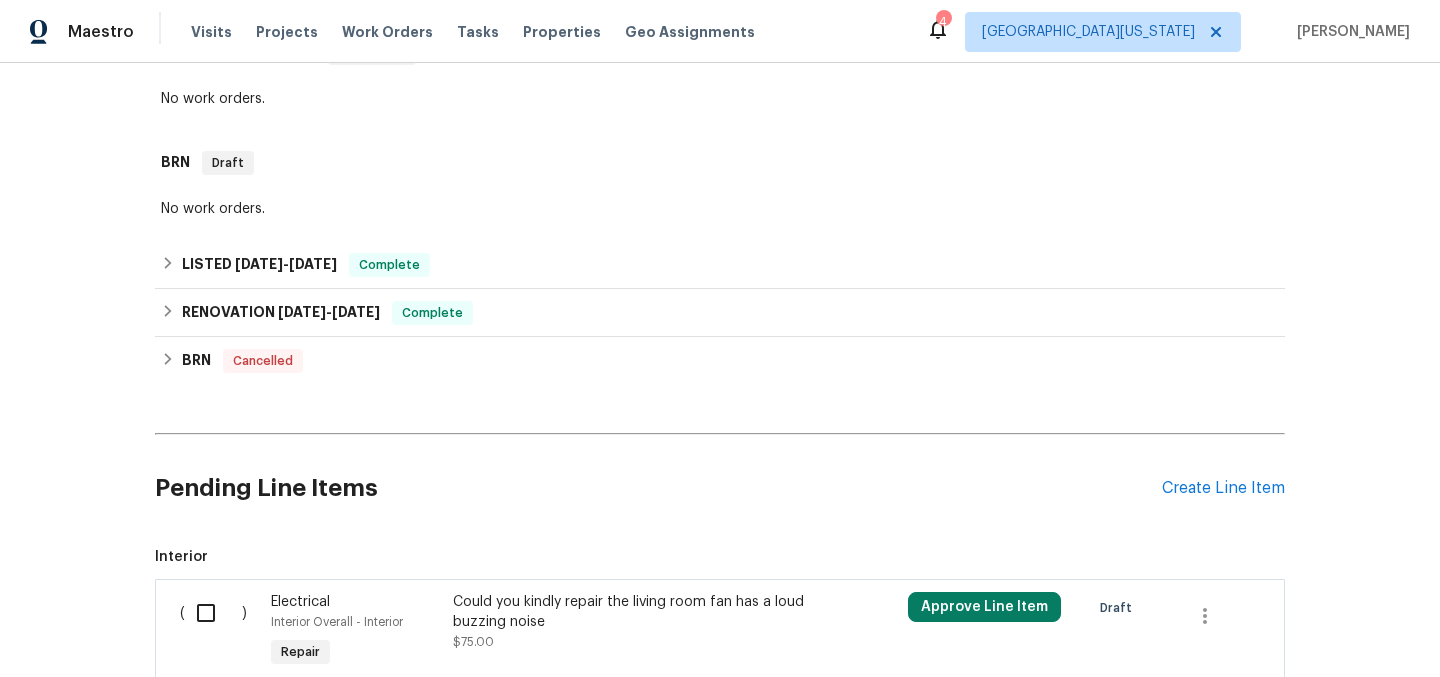 scroll, scrollTop: 541, scrollLeft: 0, axis: vertical 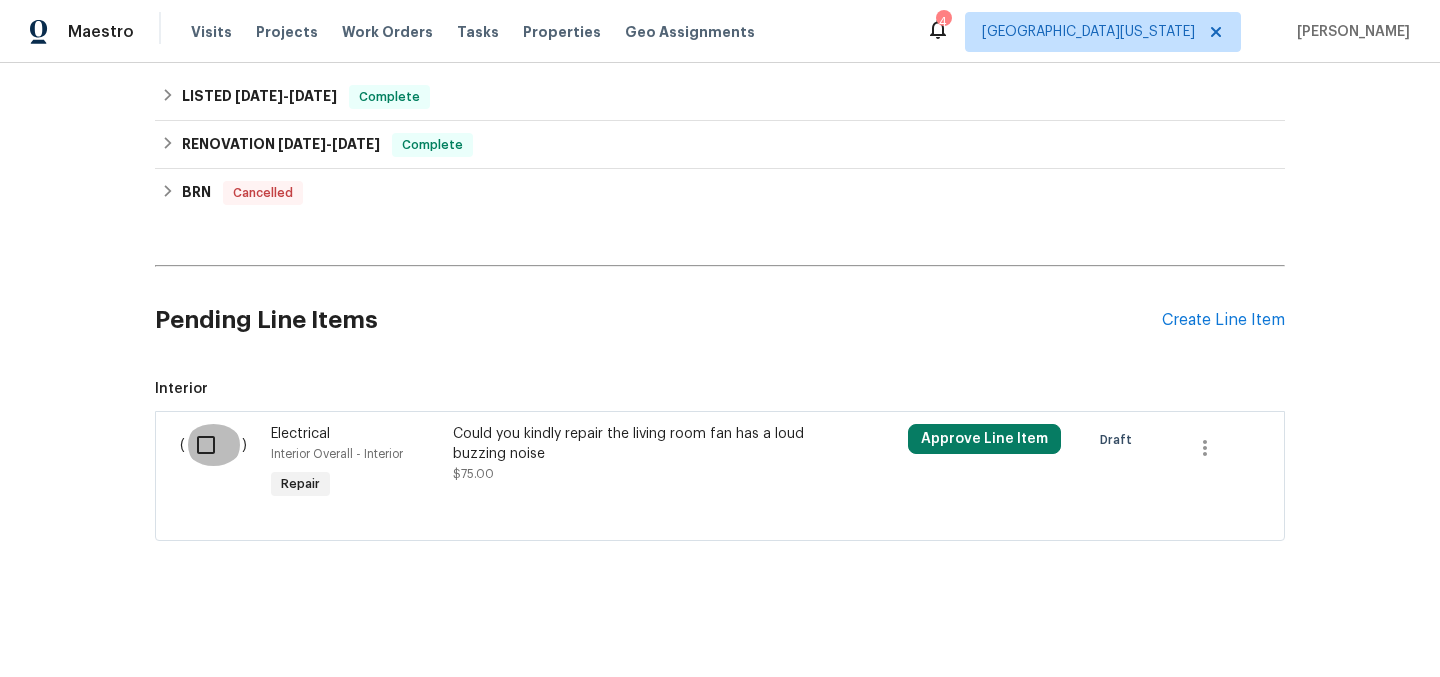 click at bounding box center (213, 445) 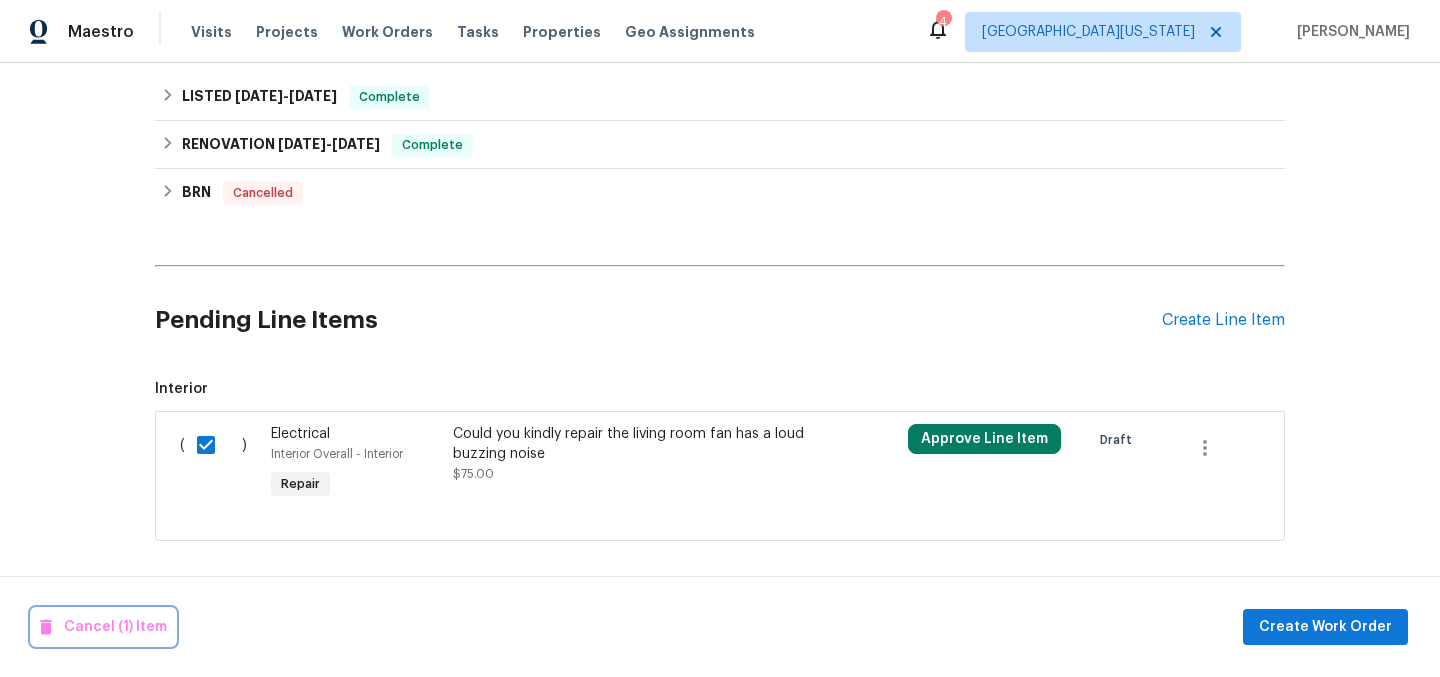 click on "Cancel (1) Item" at bounding box center [103, 627] 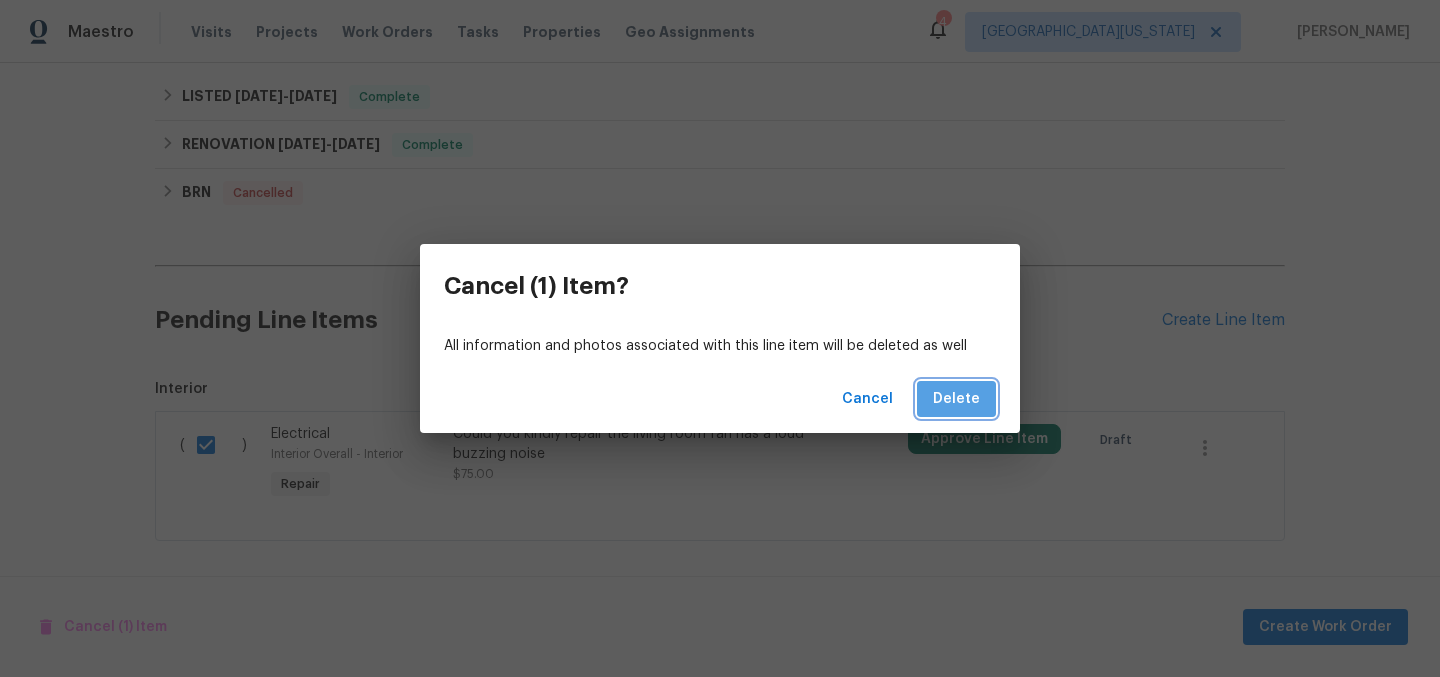 click on "Delete" at bounding box center [956, 399] 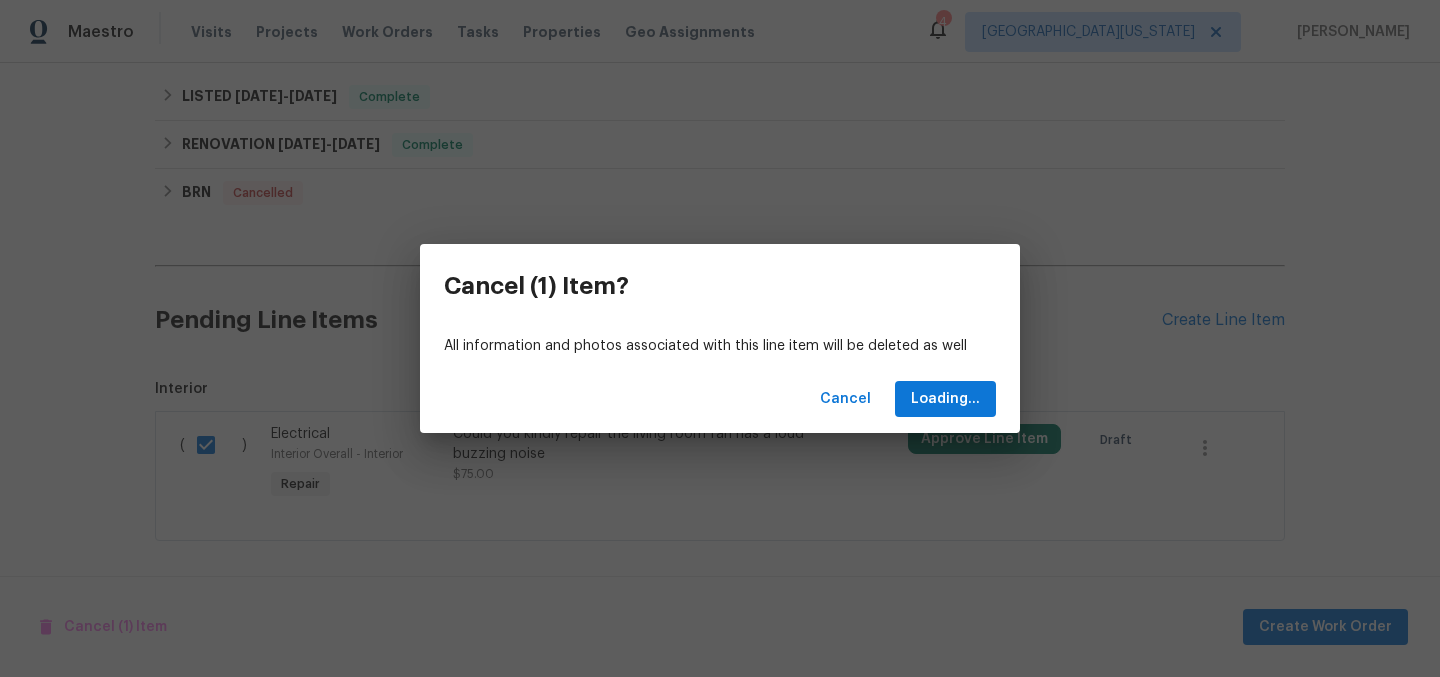 scroll, scrollTop: 387, scrollLeft: 0, axis: vertical 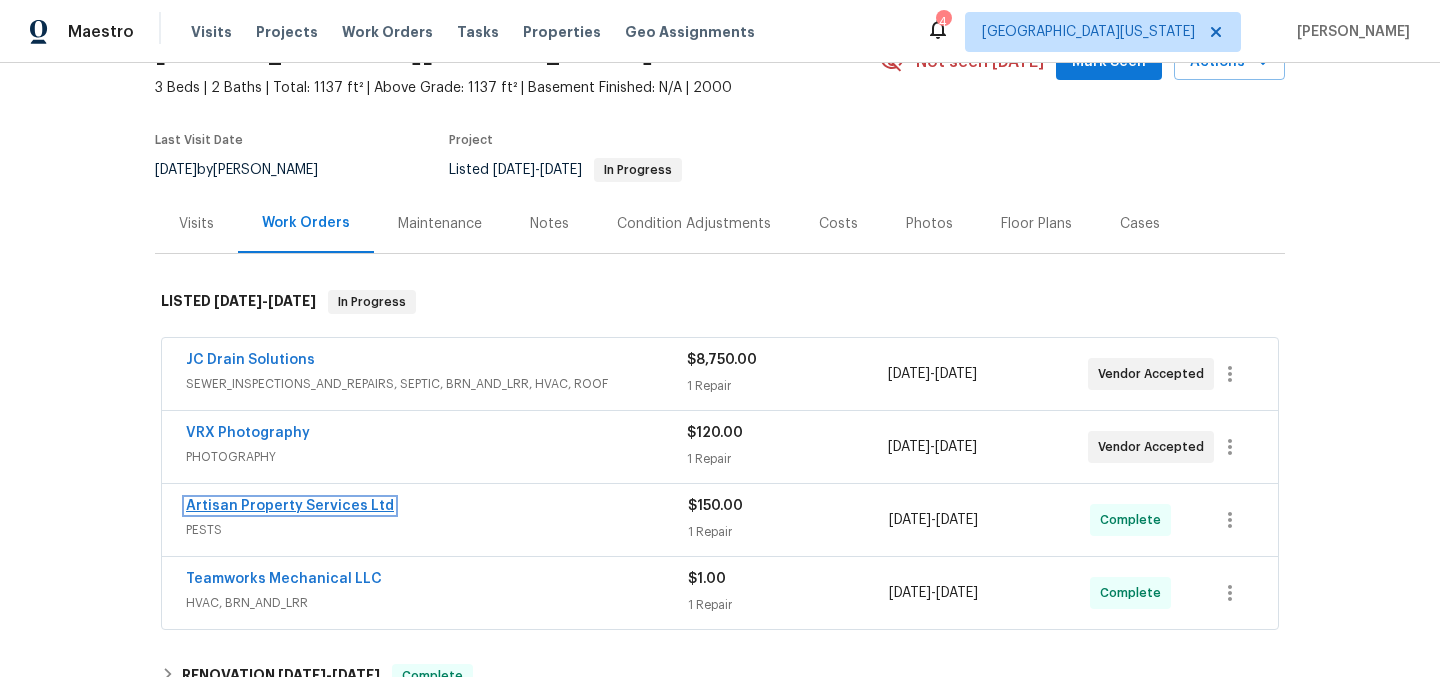 click on "Artisan Property Services Ltd" at bounding box center (290, 506) 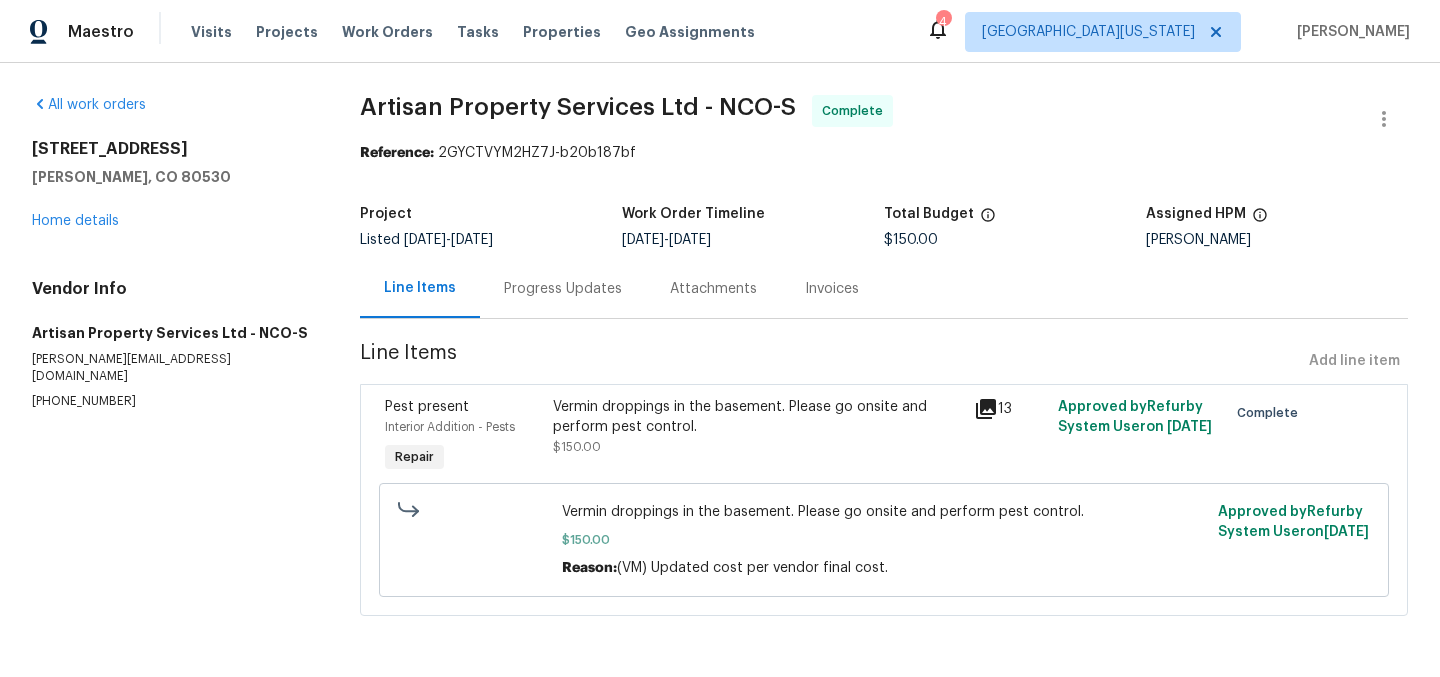 click on "Vermin droppings in the basement. Please go onsite and perform pest control." at bounding box center (757, 417) 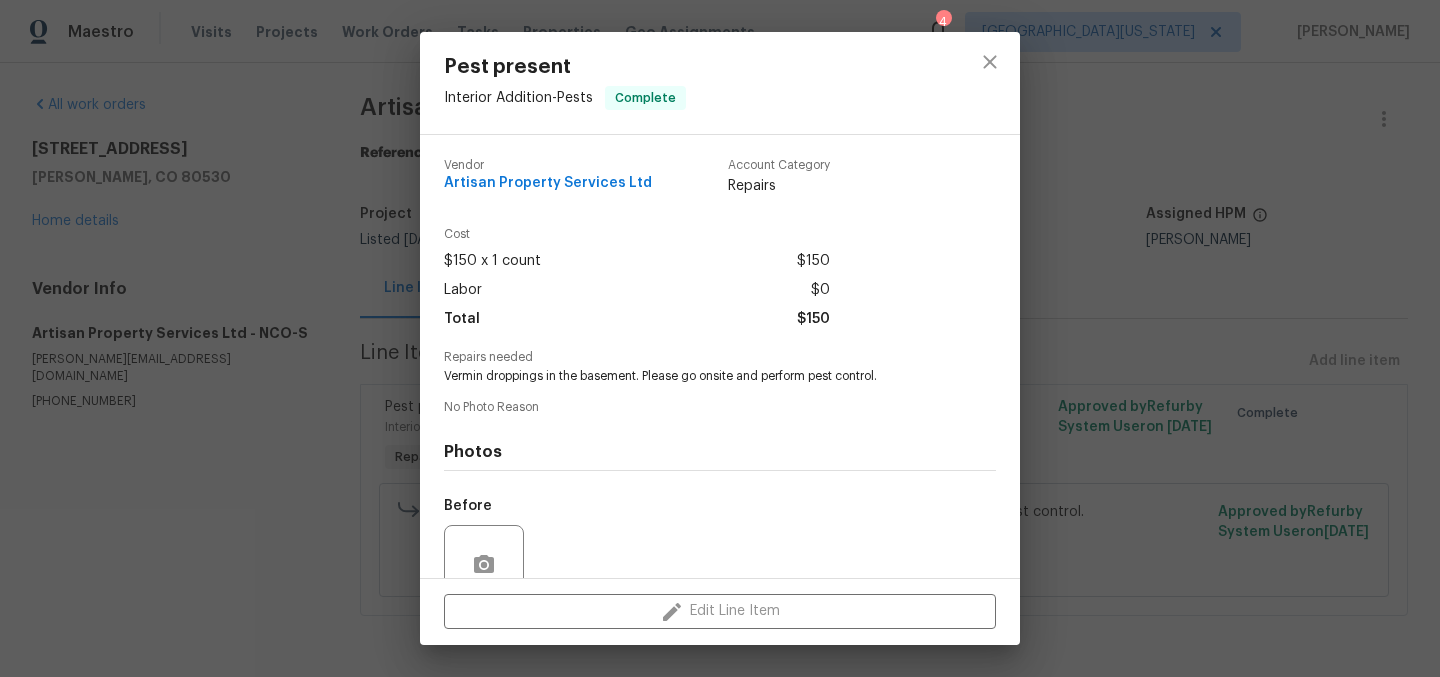 scroll, scrollTop: 176, scrollLeft: 0, axis: vertical 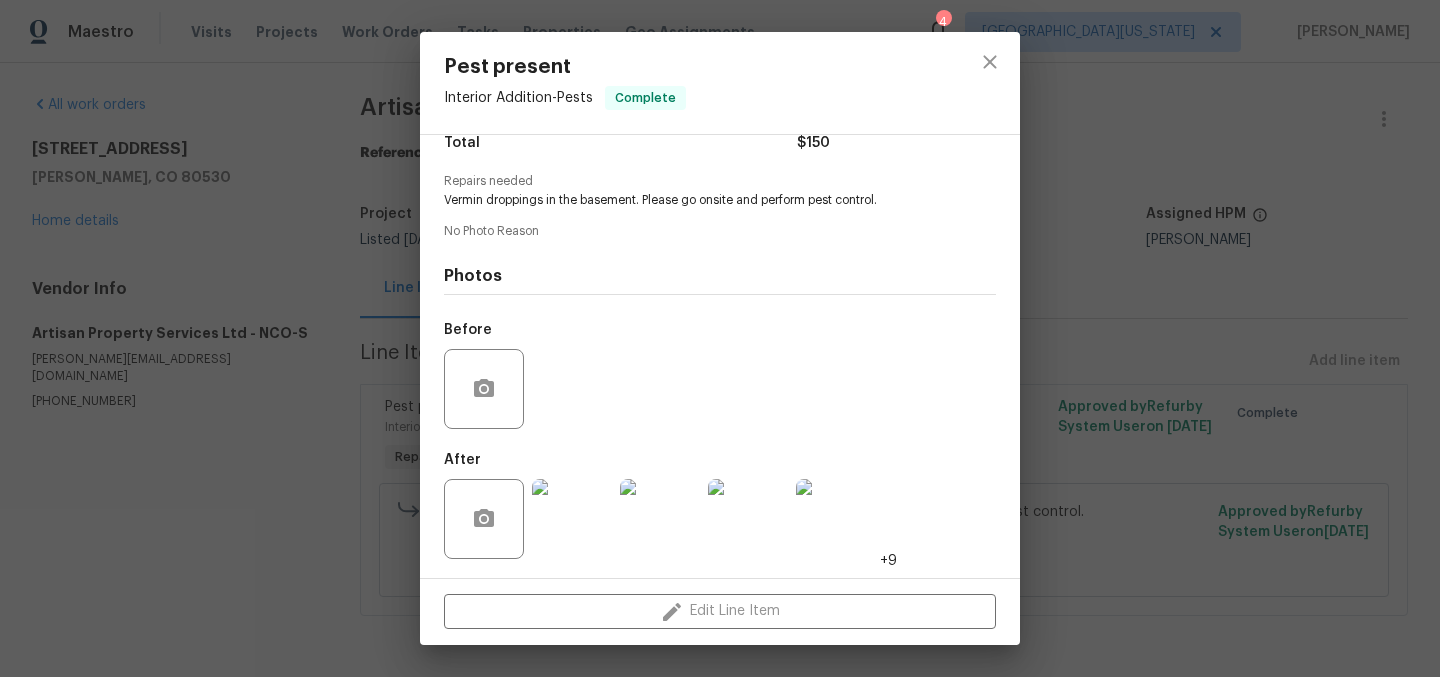 click at bounding box center [572, 519] 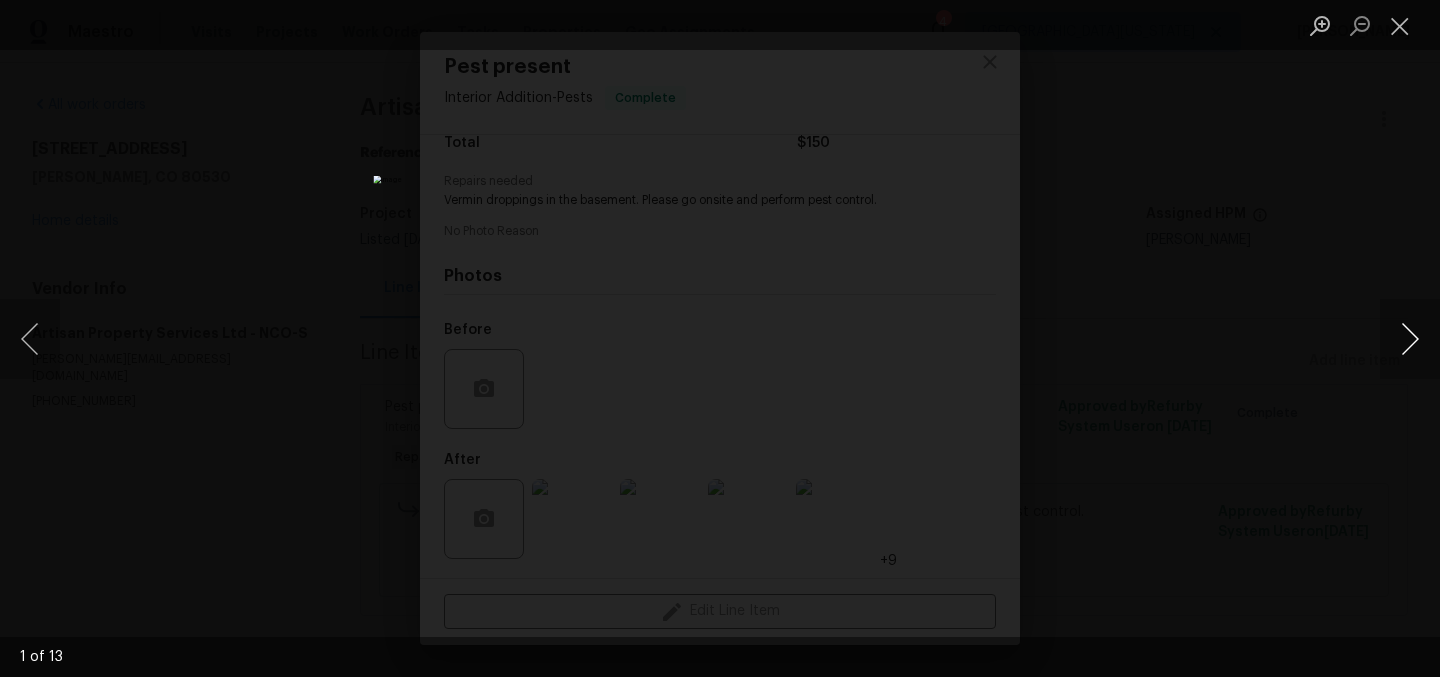 click at bounding box center (1410, 339) 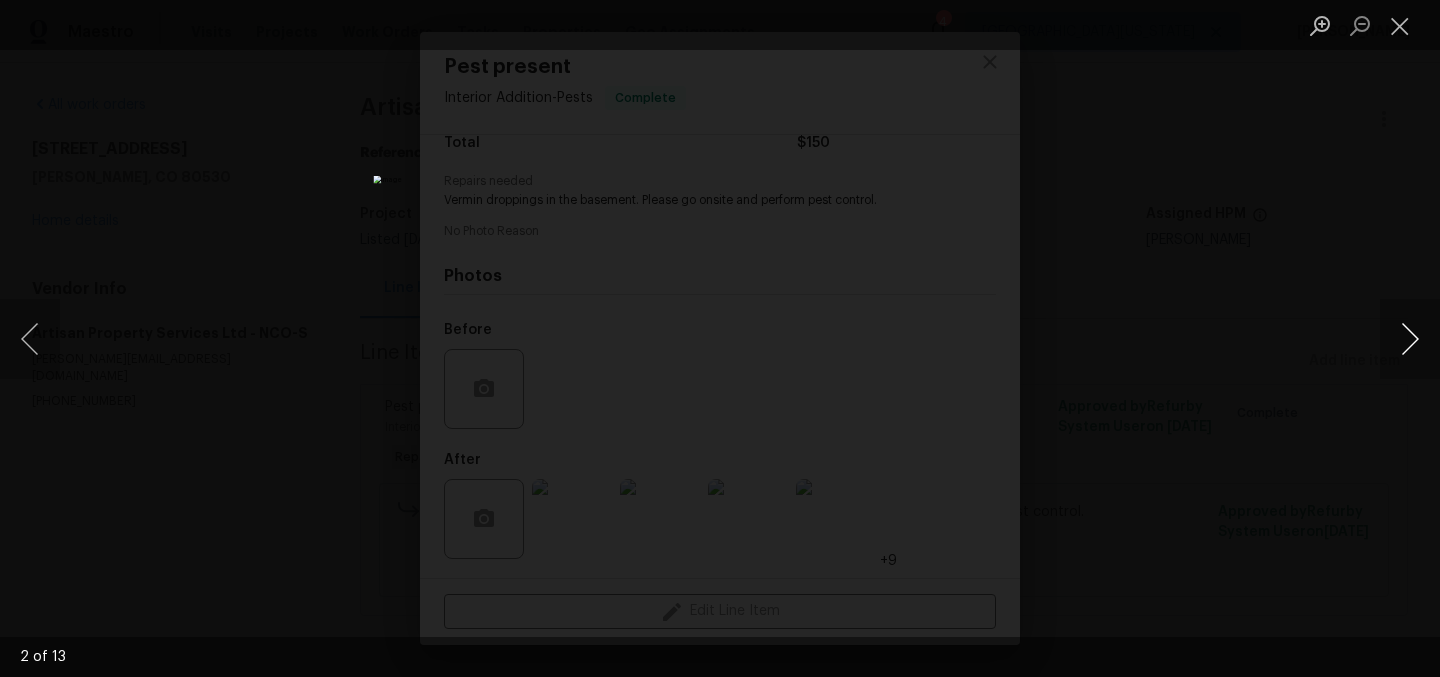 click at bounding box center [1410, 339] 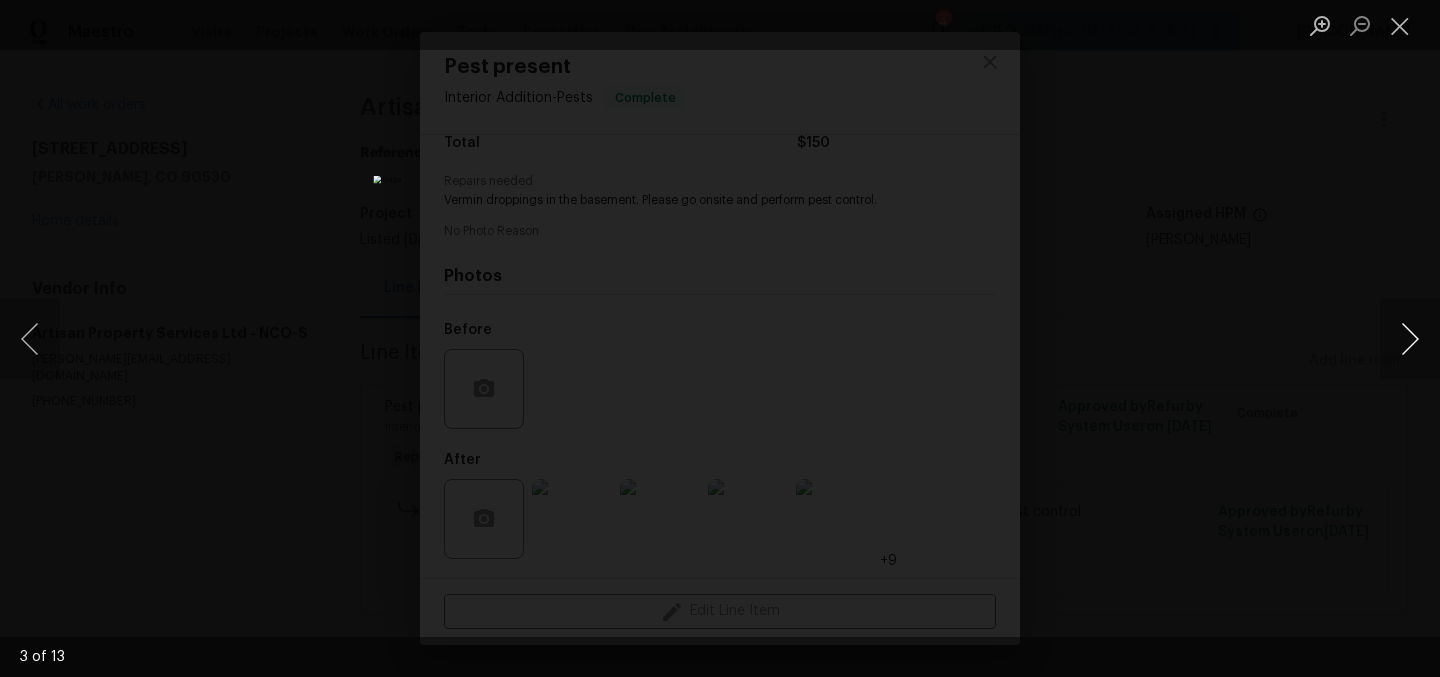 click at bounding box center [1410, 339] 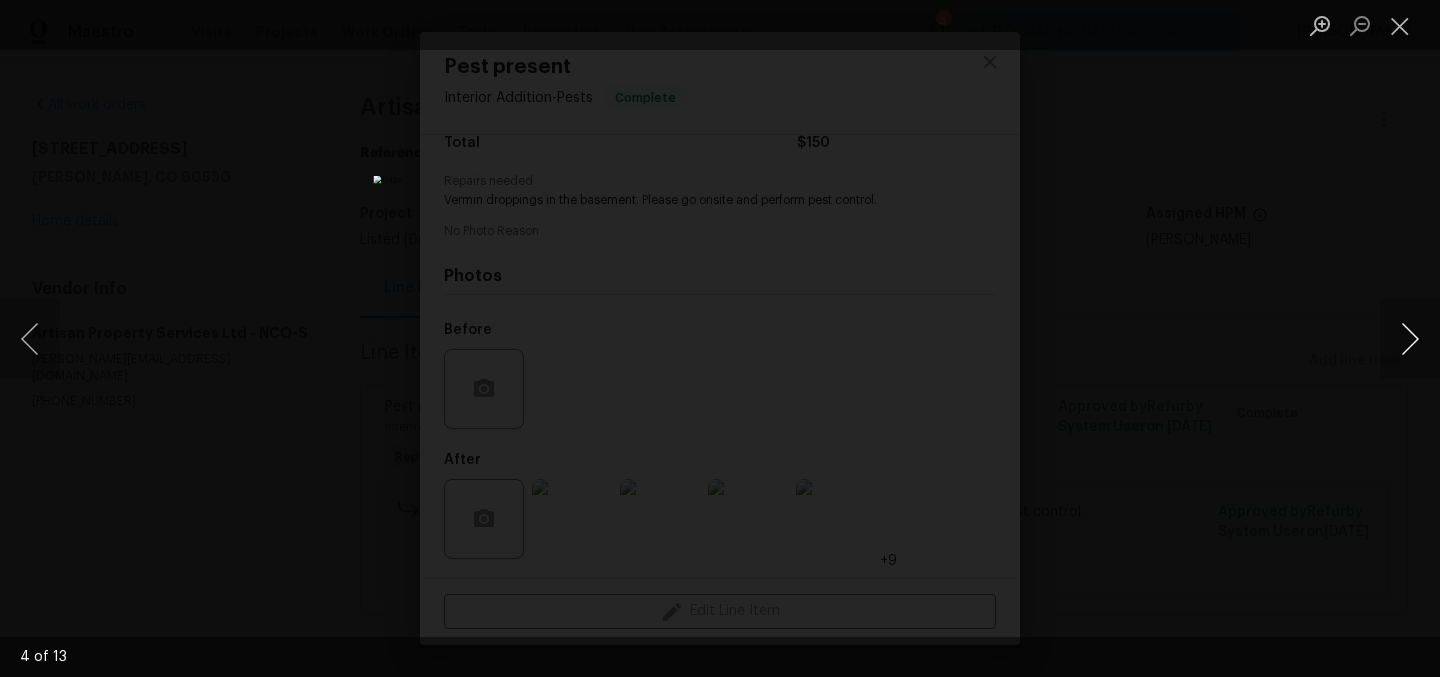 click at bounding box center (1410, 339) 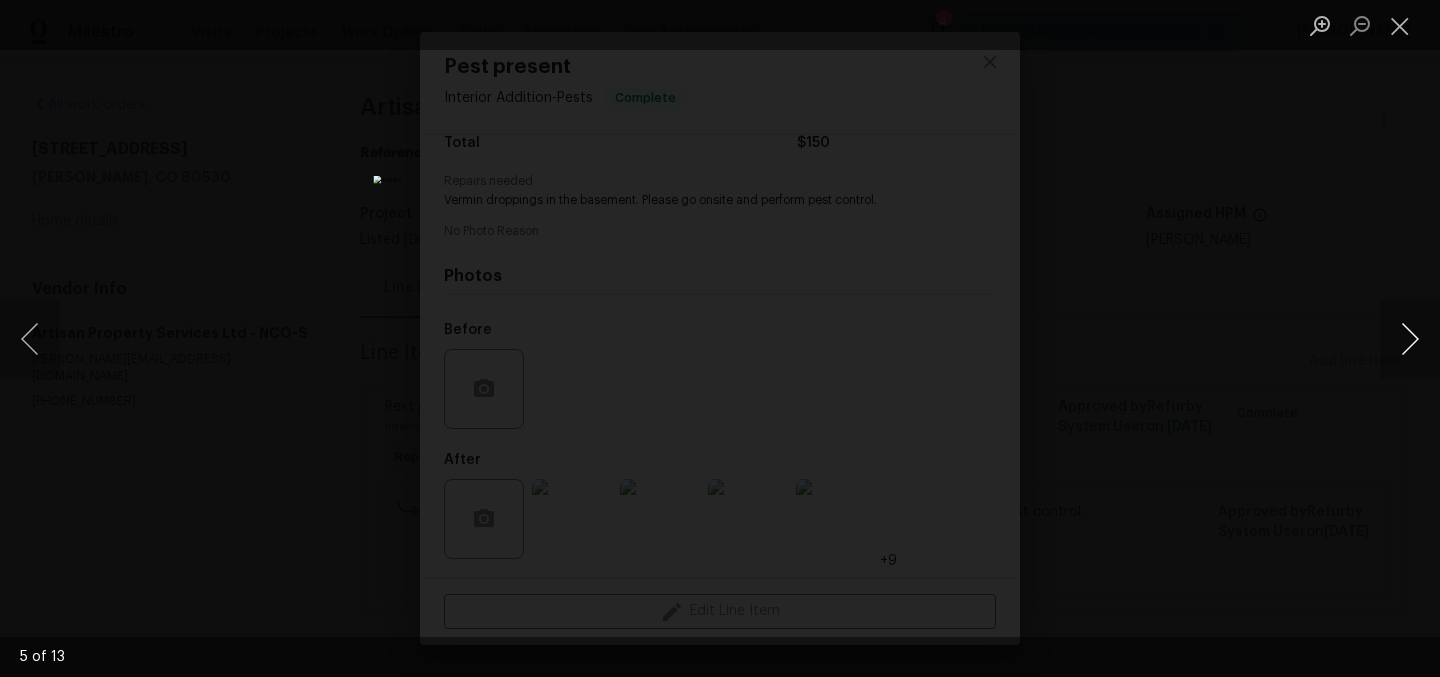 click at bounding box center (1410, 339) 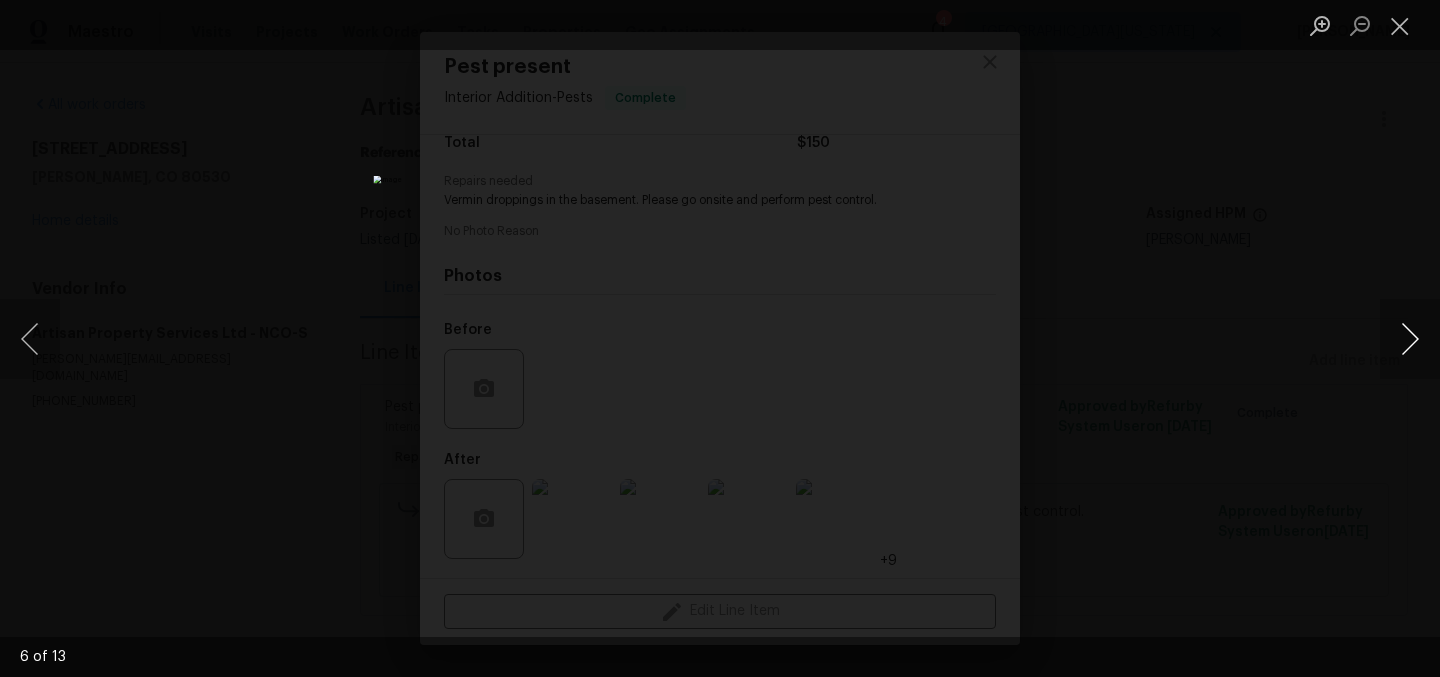 click at bounding box center (1410, 339) 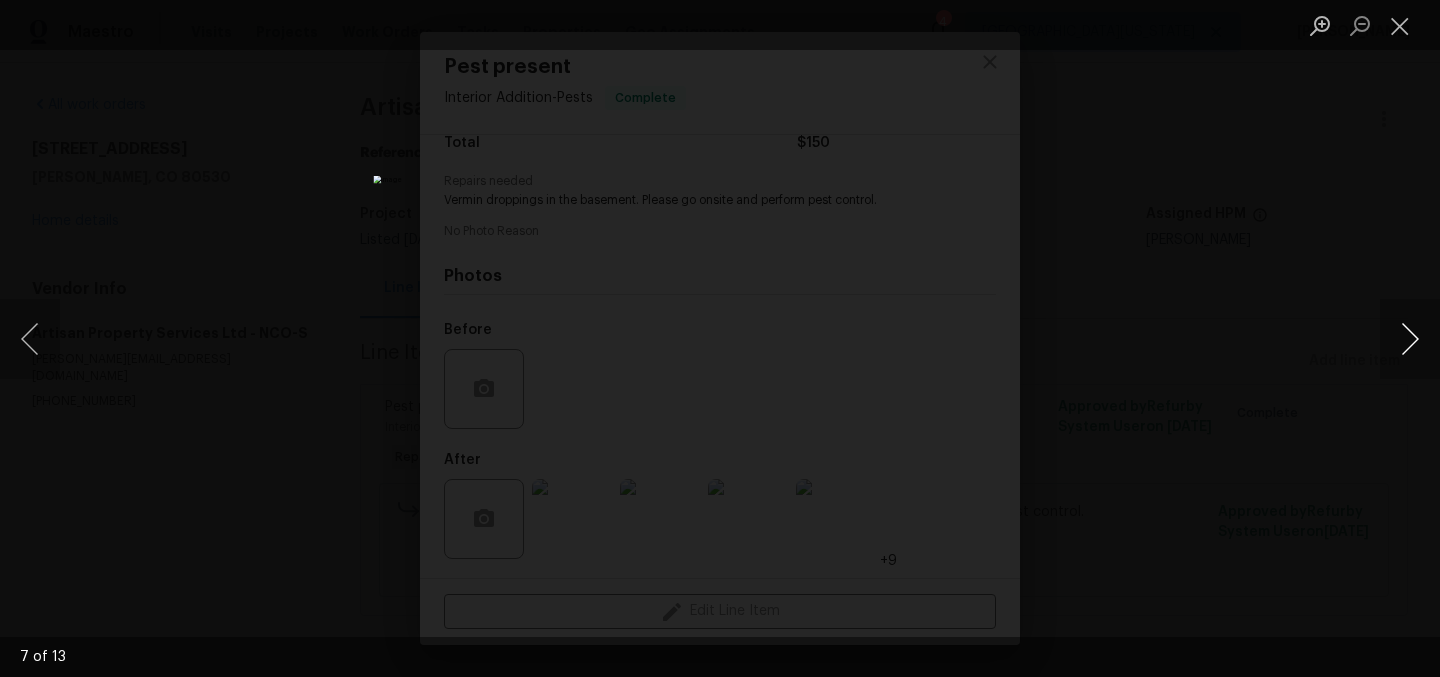 click at bounding box center [1410, 339] 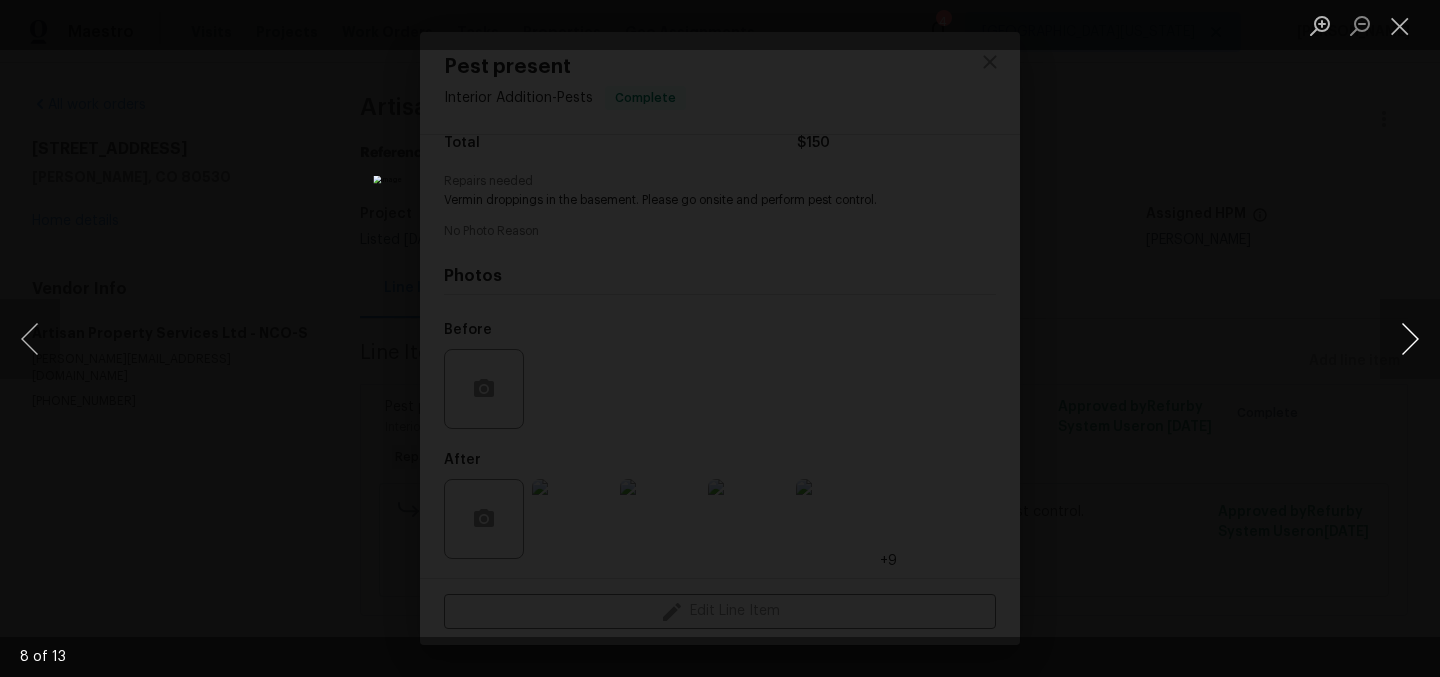 click at bounding box center (1410, 339) 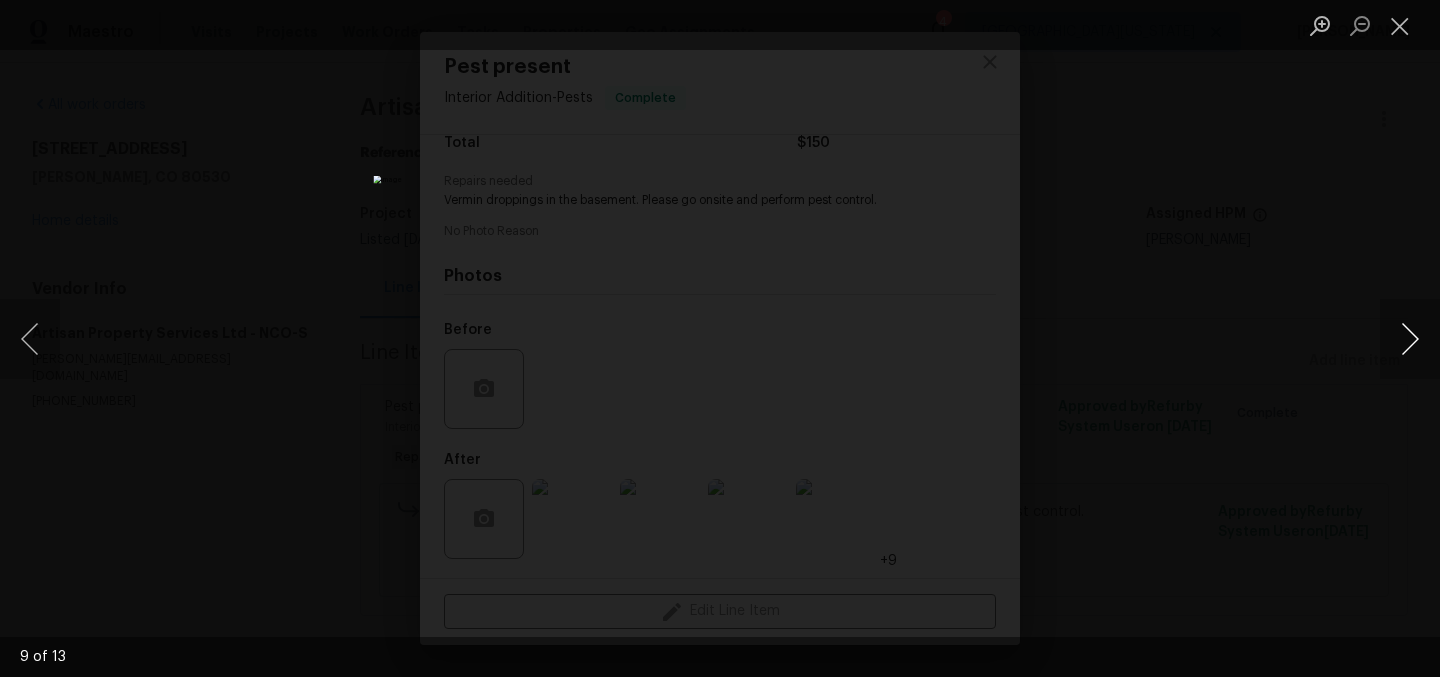 click at bounding box center (1410, 339) 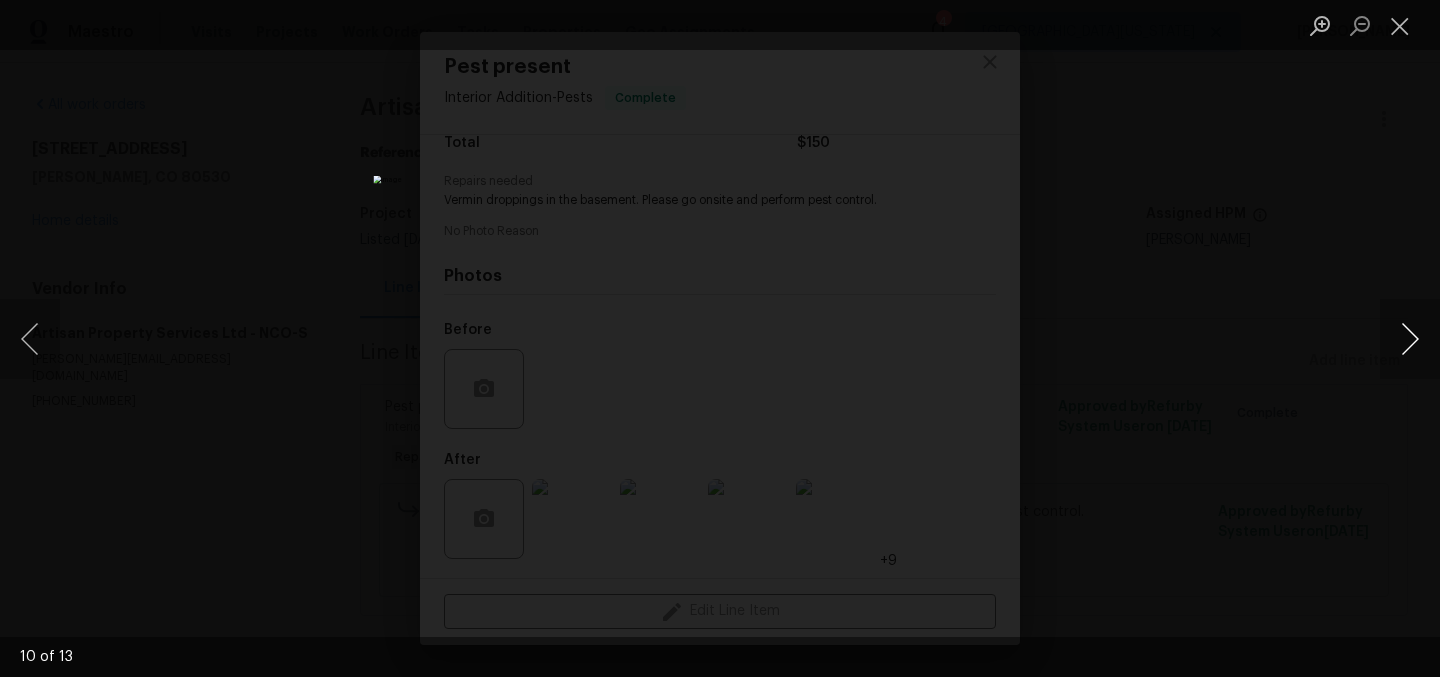 click at bounding box center [1410, 339] 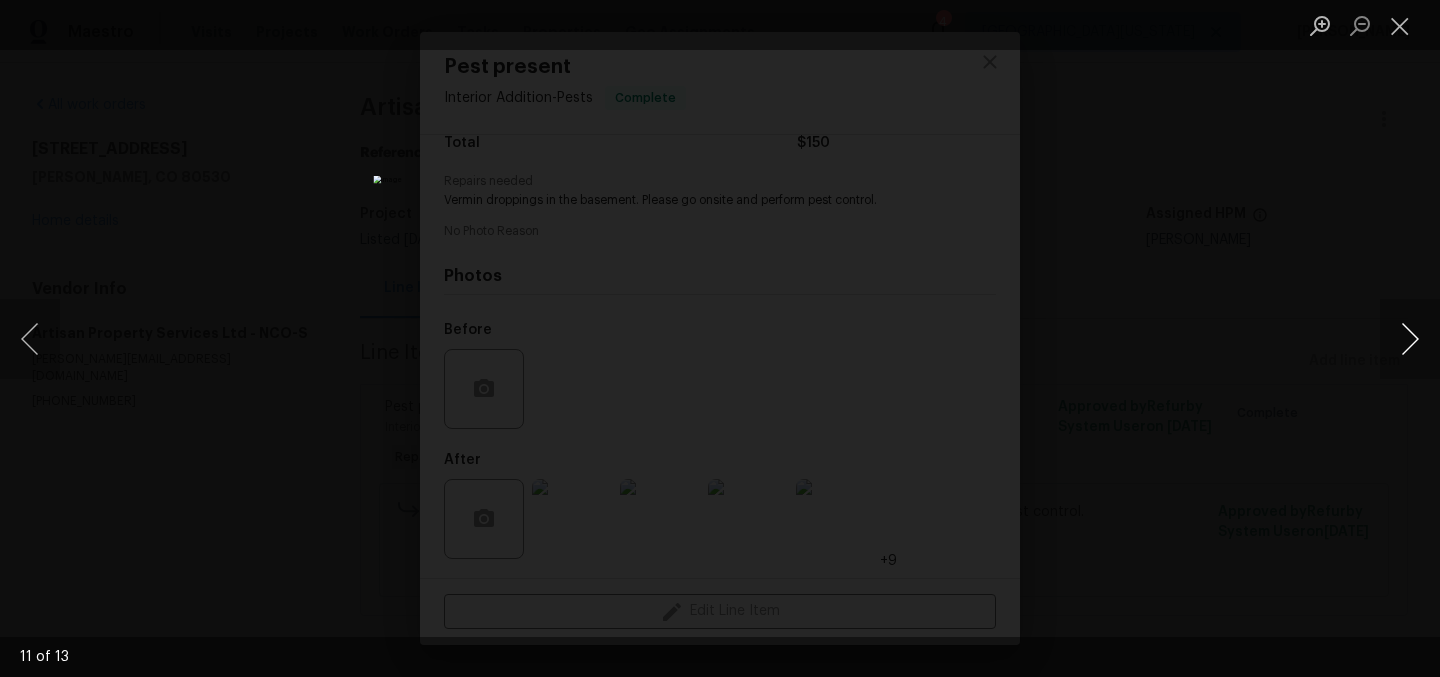 click at bounding box center (1410, 339) 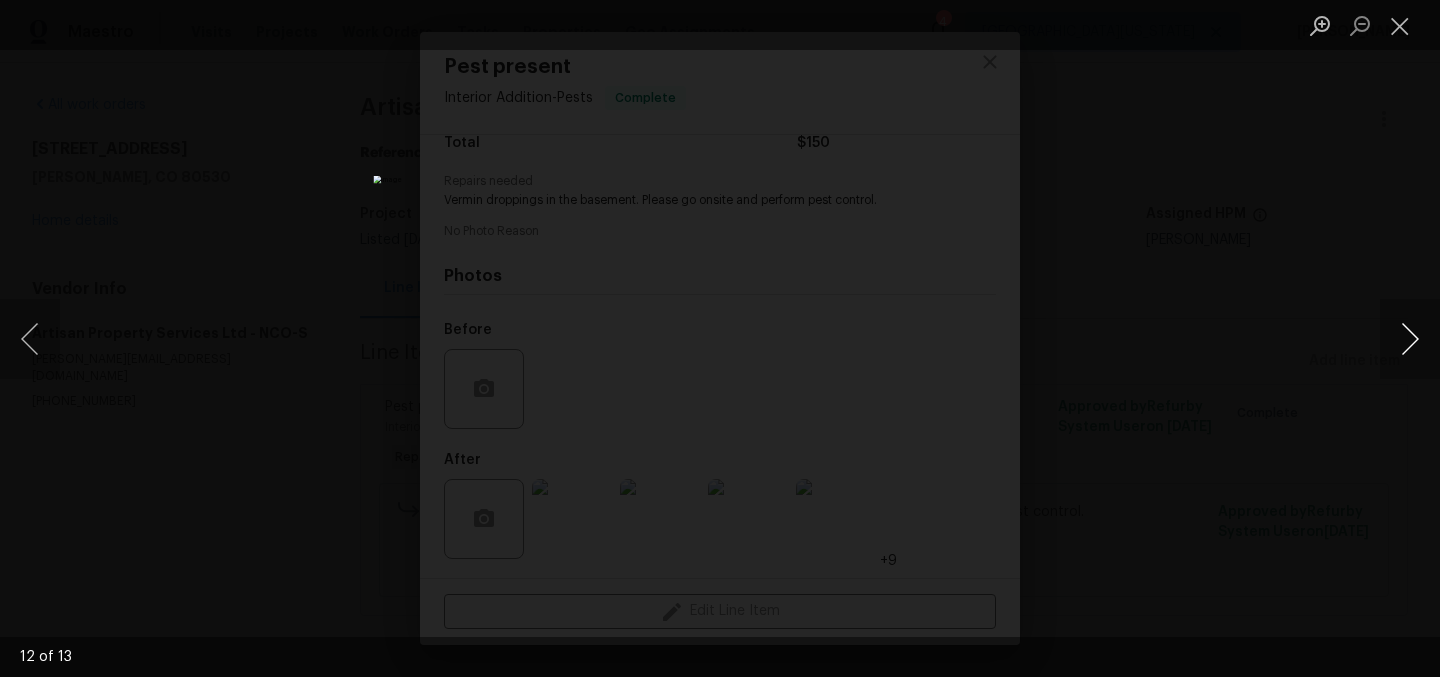 click at bounding box center (1410, 339) 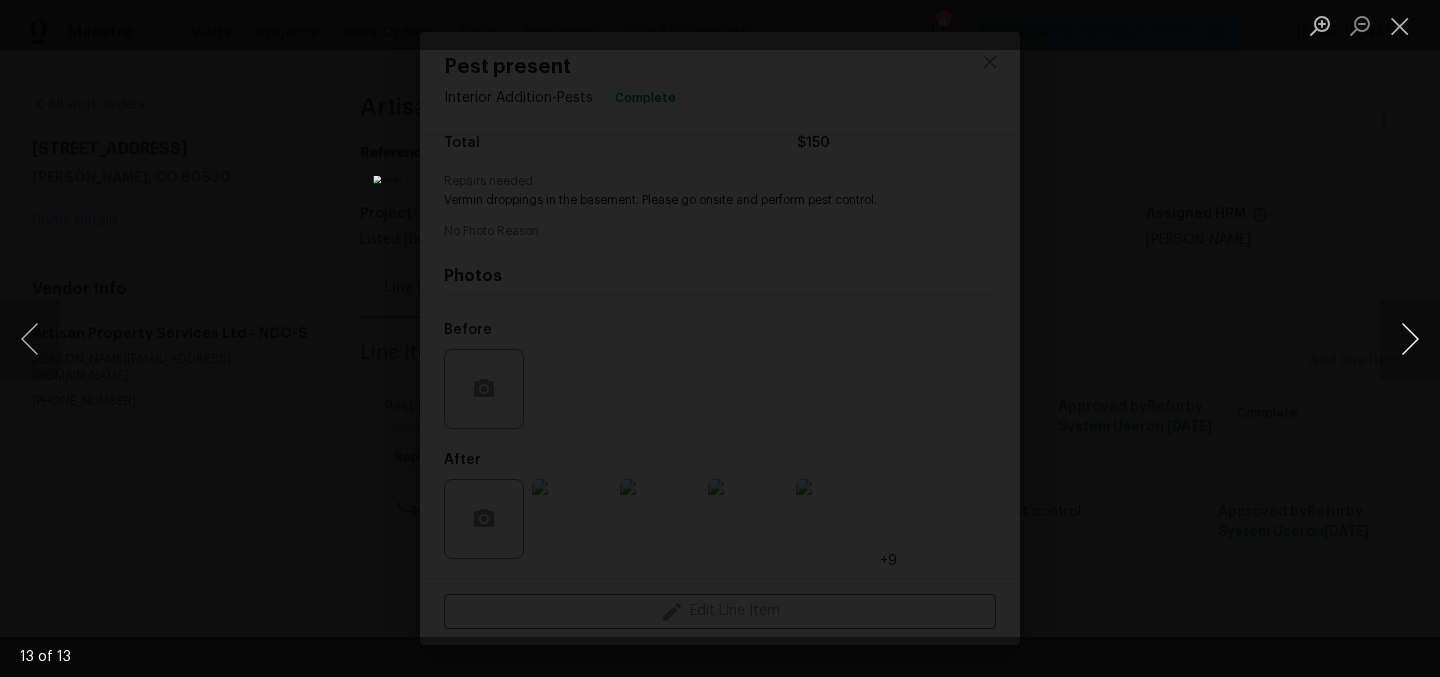 click at bounding box center [1410, 339] 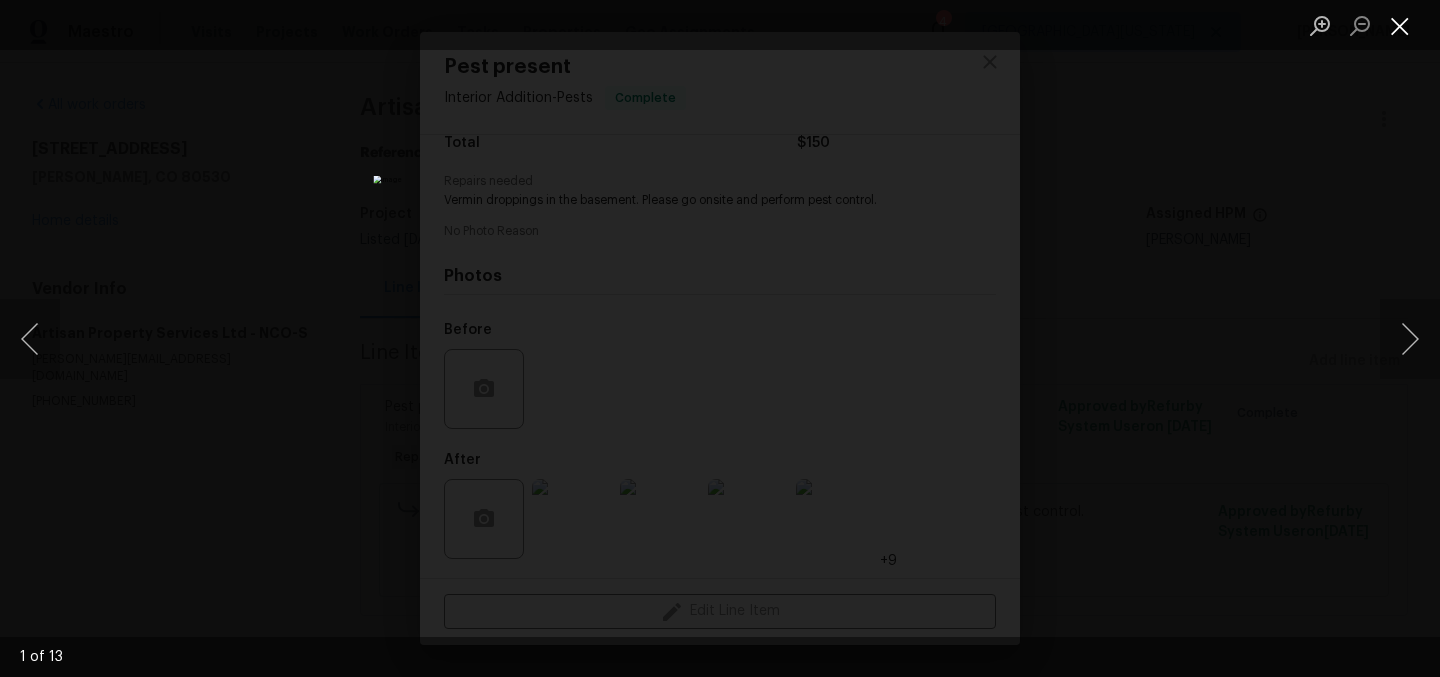 click at bounding box center [1400, 25] 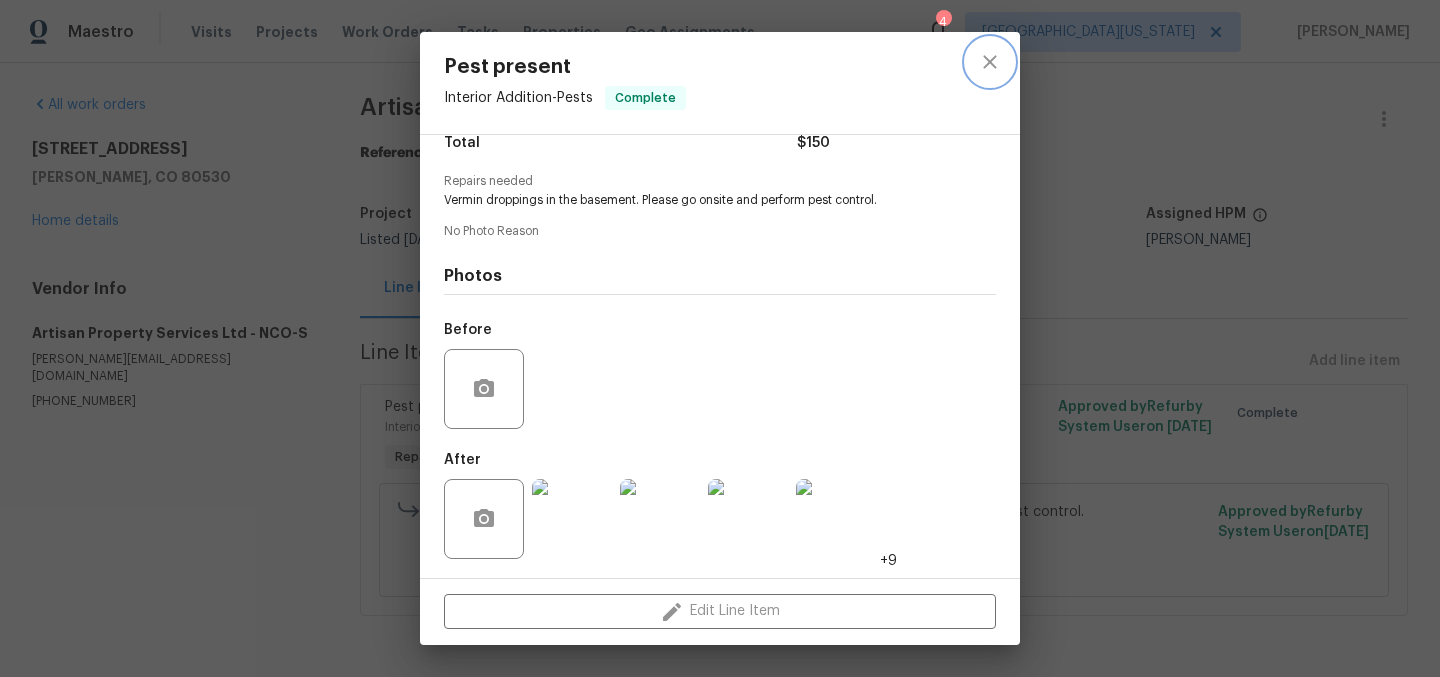 click 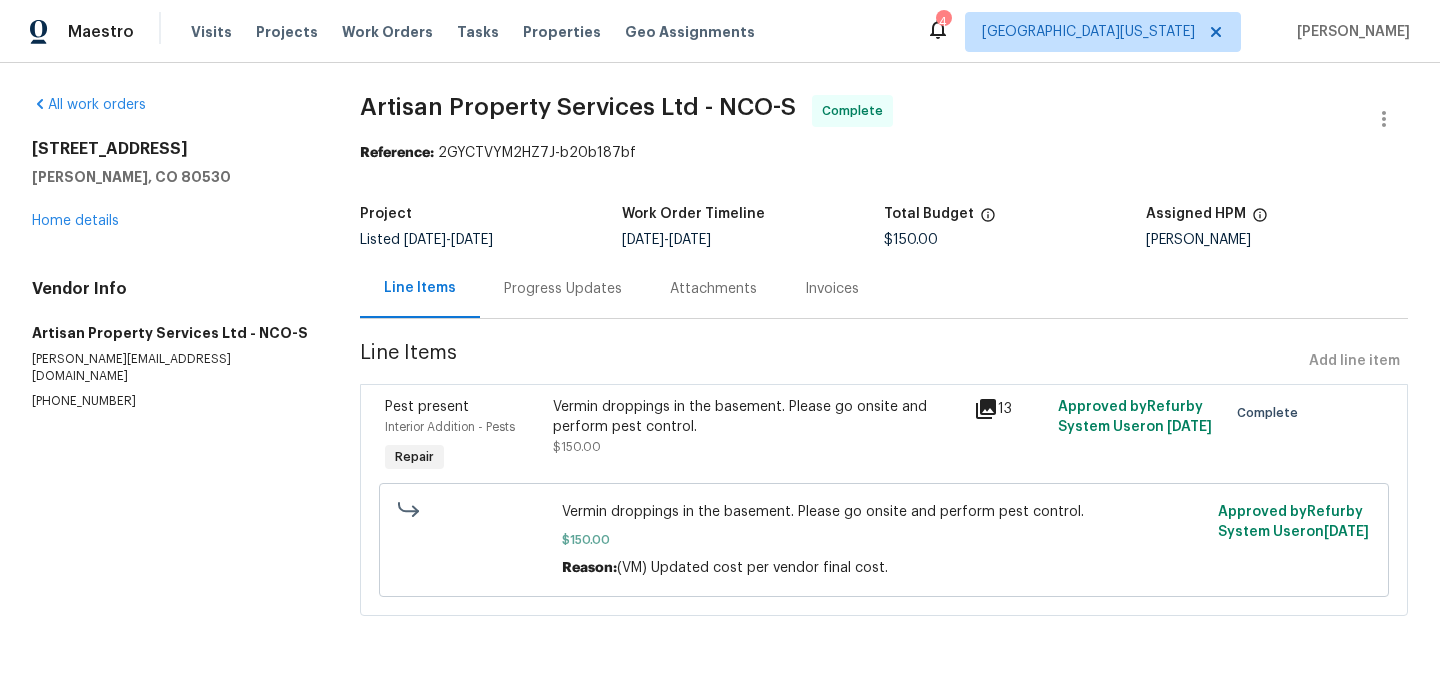 click on "Progress Updates" at bounding box center [563, 289] 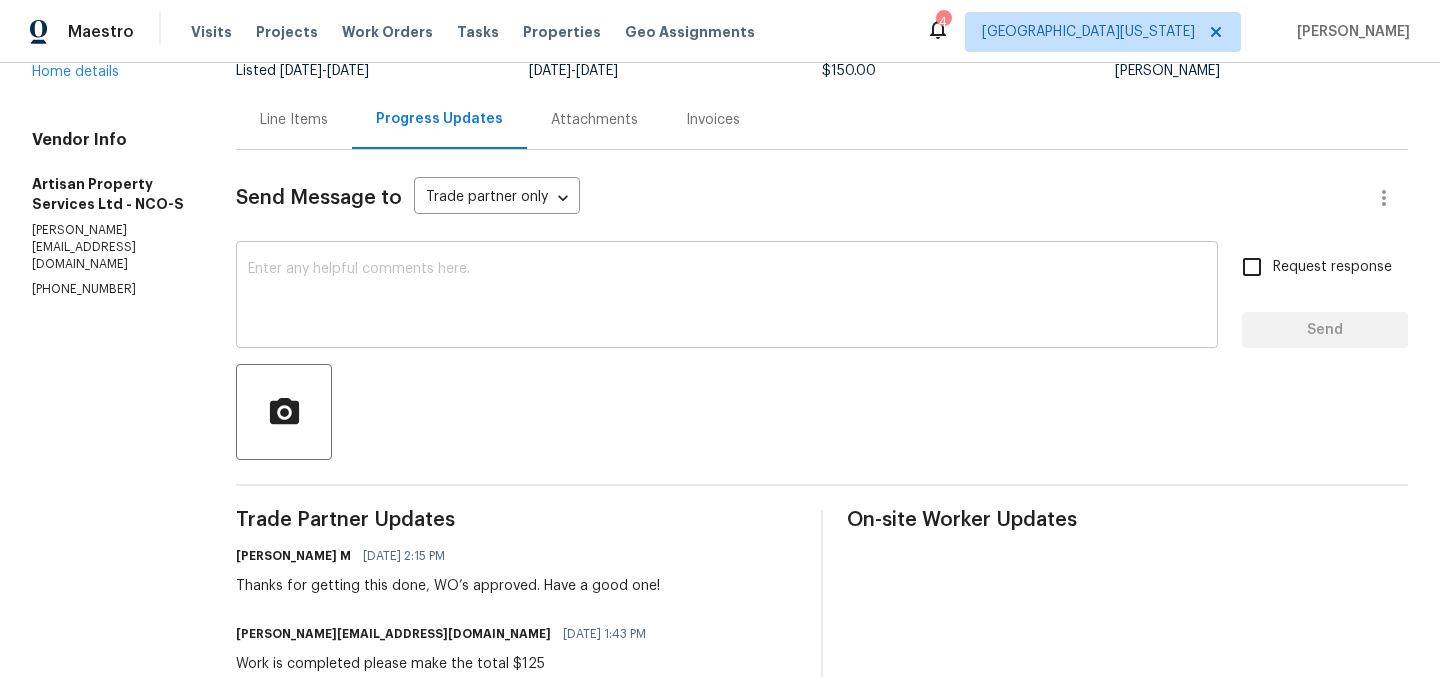 scroll, scrollTop: 0, scrollLeft: 0, axis: both 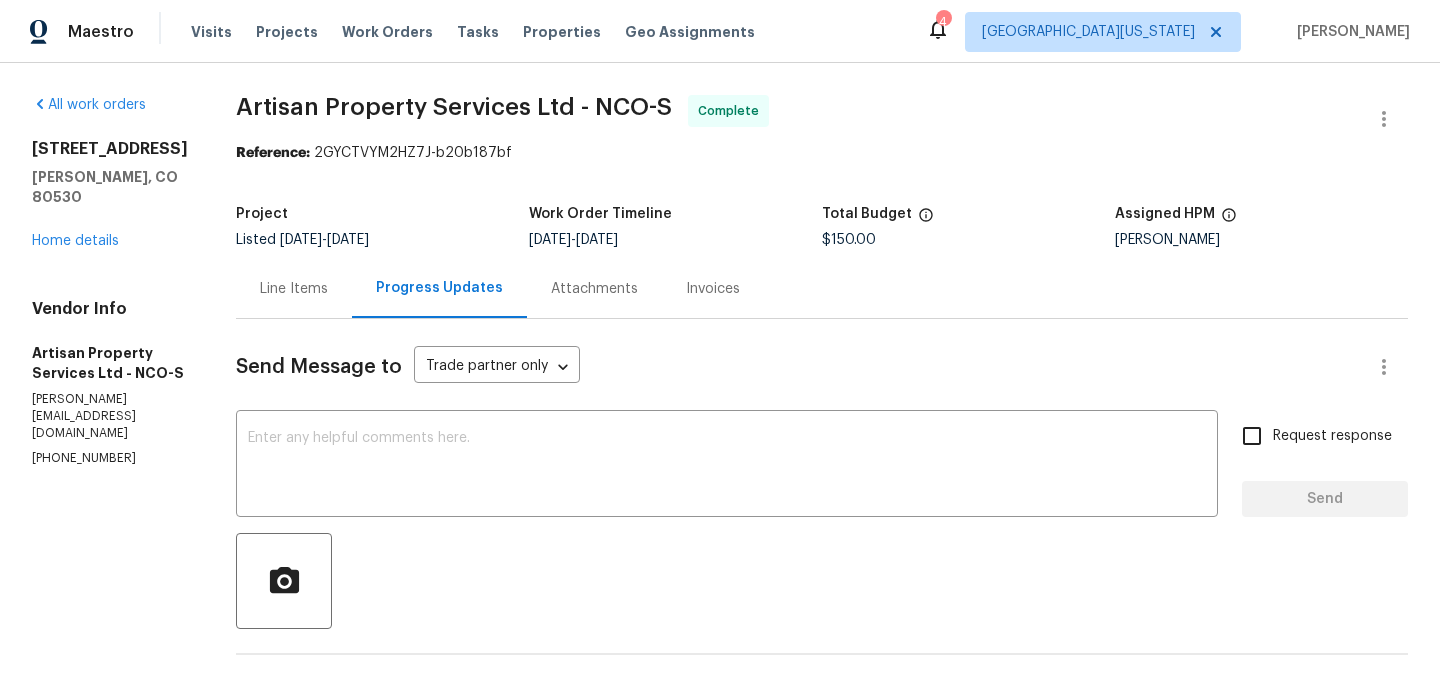 click on "Line Items" at bounding box center [294, 289] 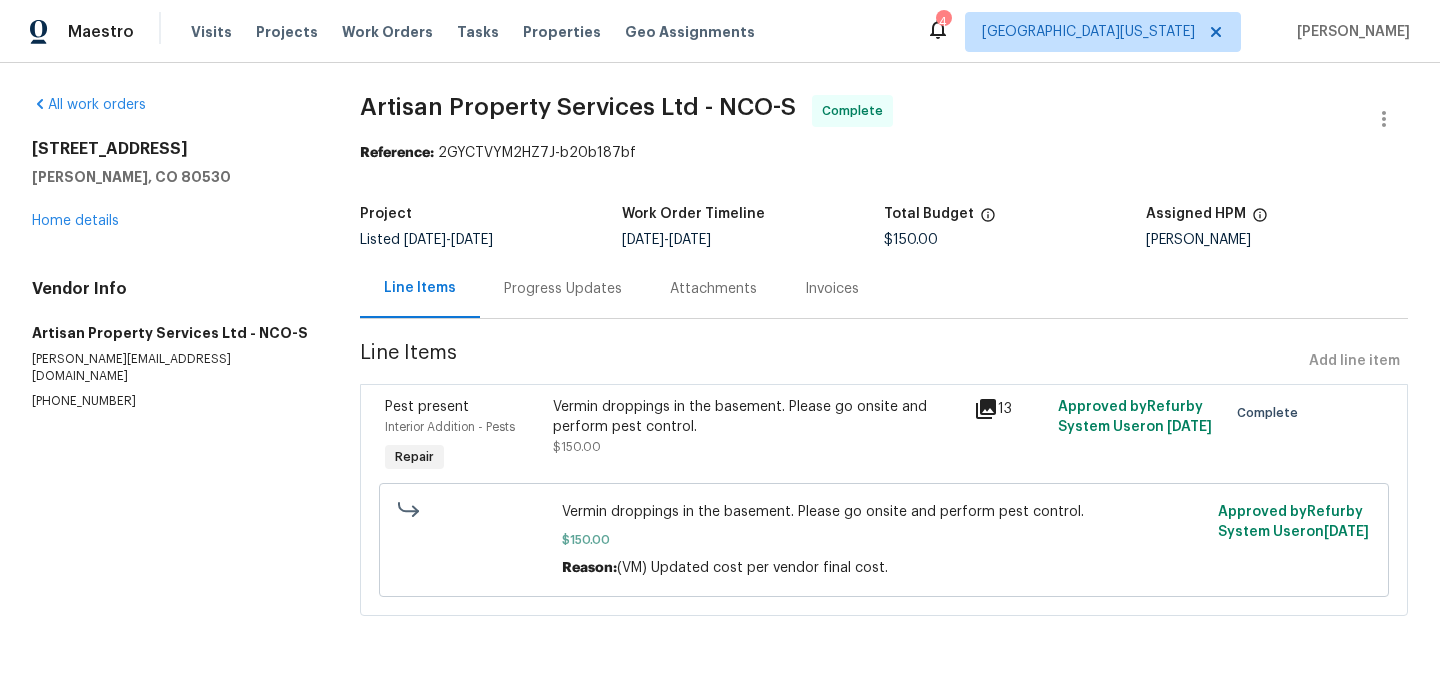 scroll, scrollTop: 11, scrollLeft: 0, axis: vertical 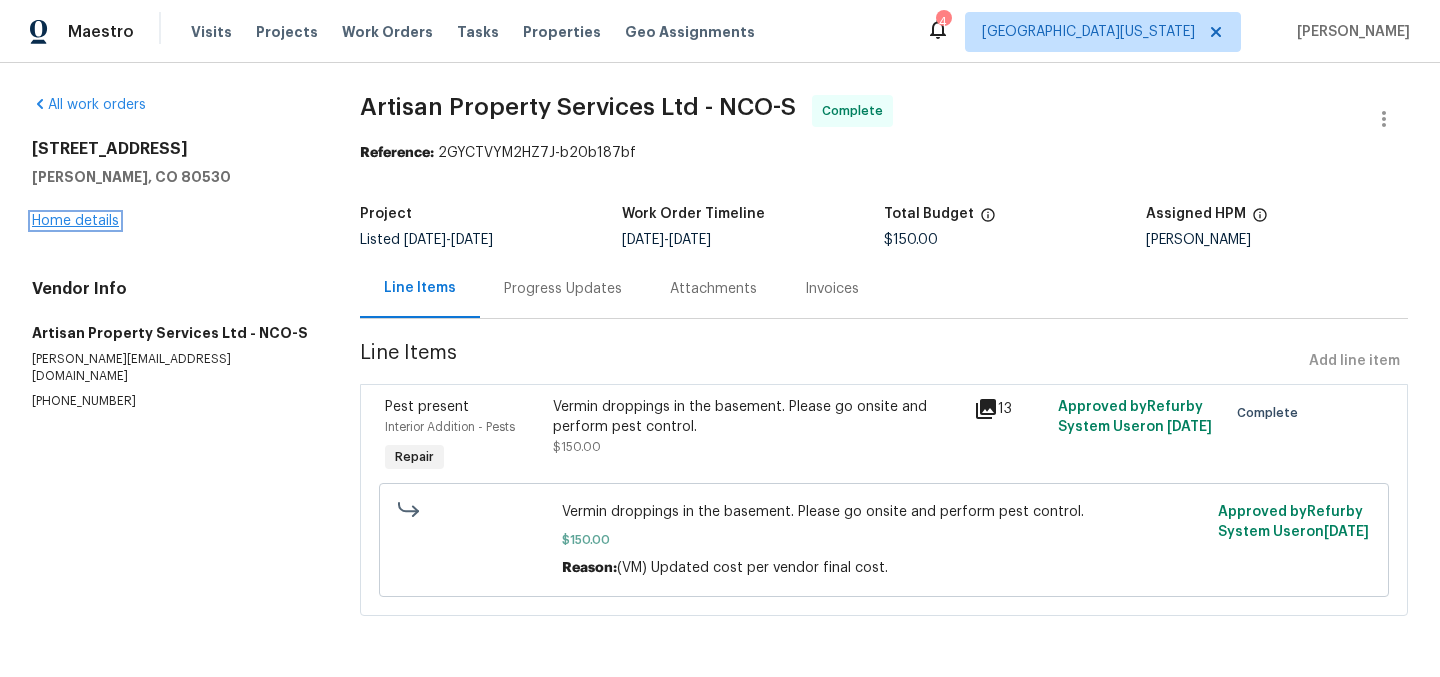 click on "Home details" at bounding box center [75, 221] 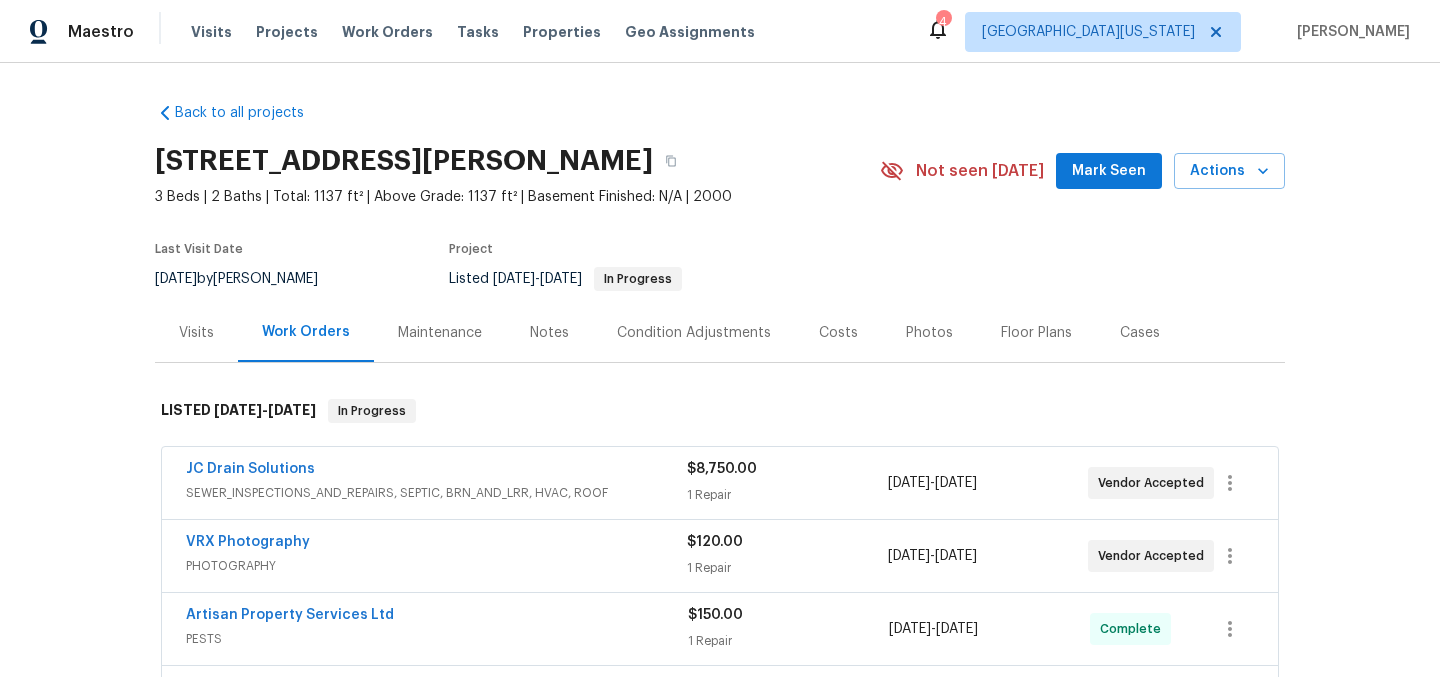click on "542 Hawthorn Cir, Frederick, CO 80530 3 Beds | 2 Baths | Total: 1137 ft² | Above Grade: 1137 ft² | Basement Finished: N/A | 2000 Not seen today Mark Seen Actions Last Visit Date 6/26/2025  by  John Gonzalez   Project Listed   6/26/2025  -  7/12/2025 In Progress" at bounding box center (720, 219) 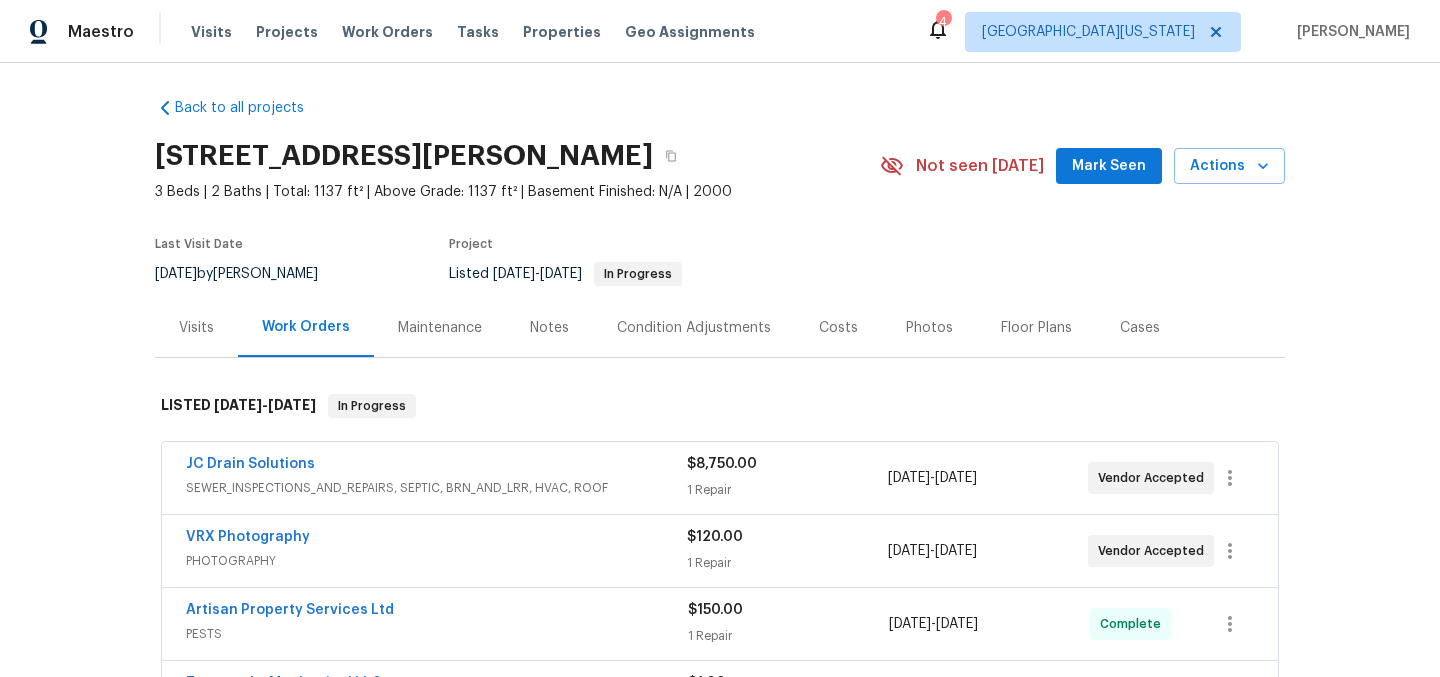 scroll, scrollTop: 0, scrollLeft: 0, axis: both 